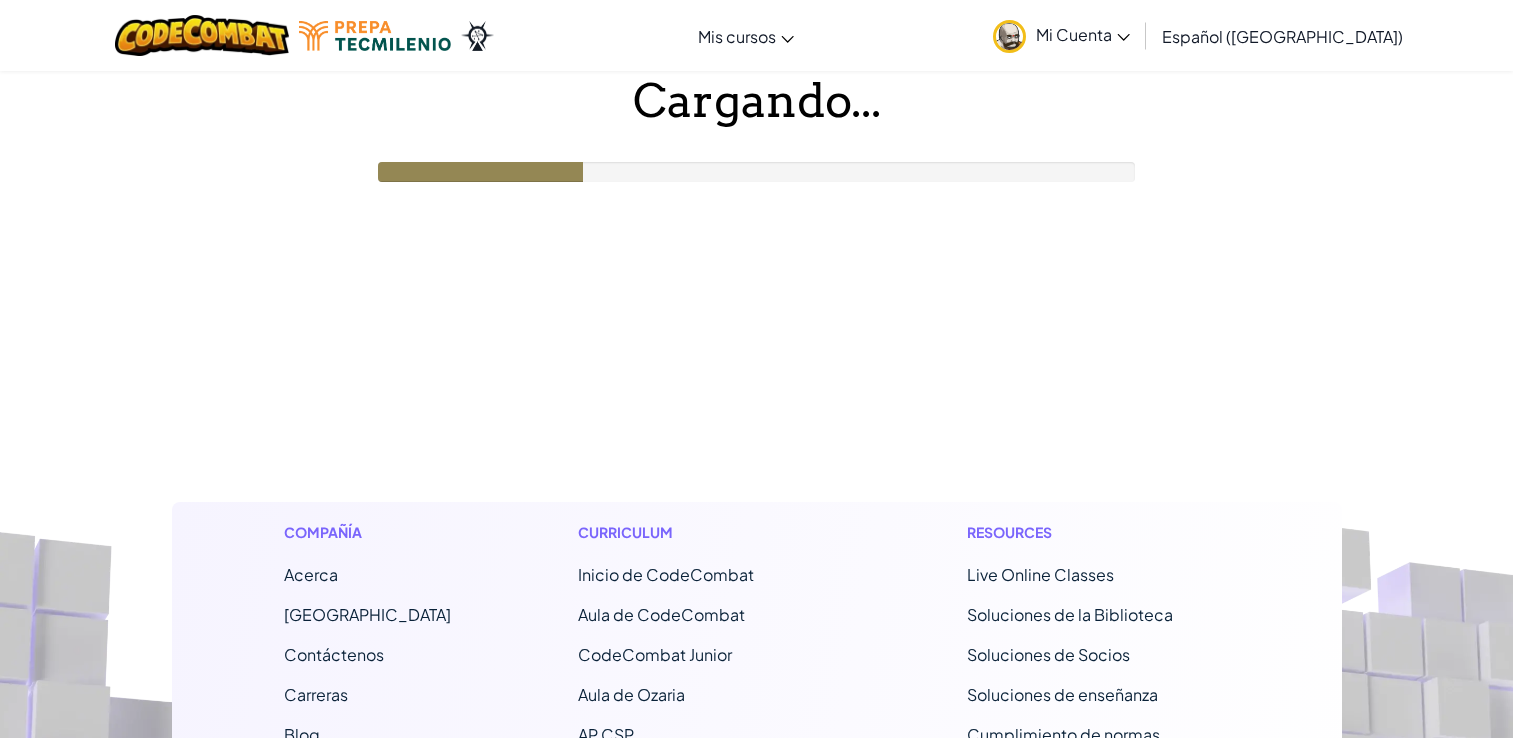 scroll, scrollTop: 0, scrollLeft: 0, axis: both 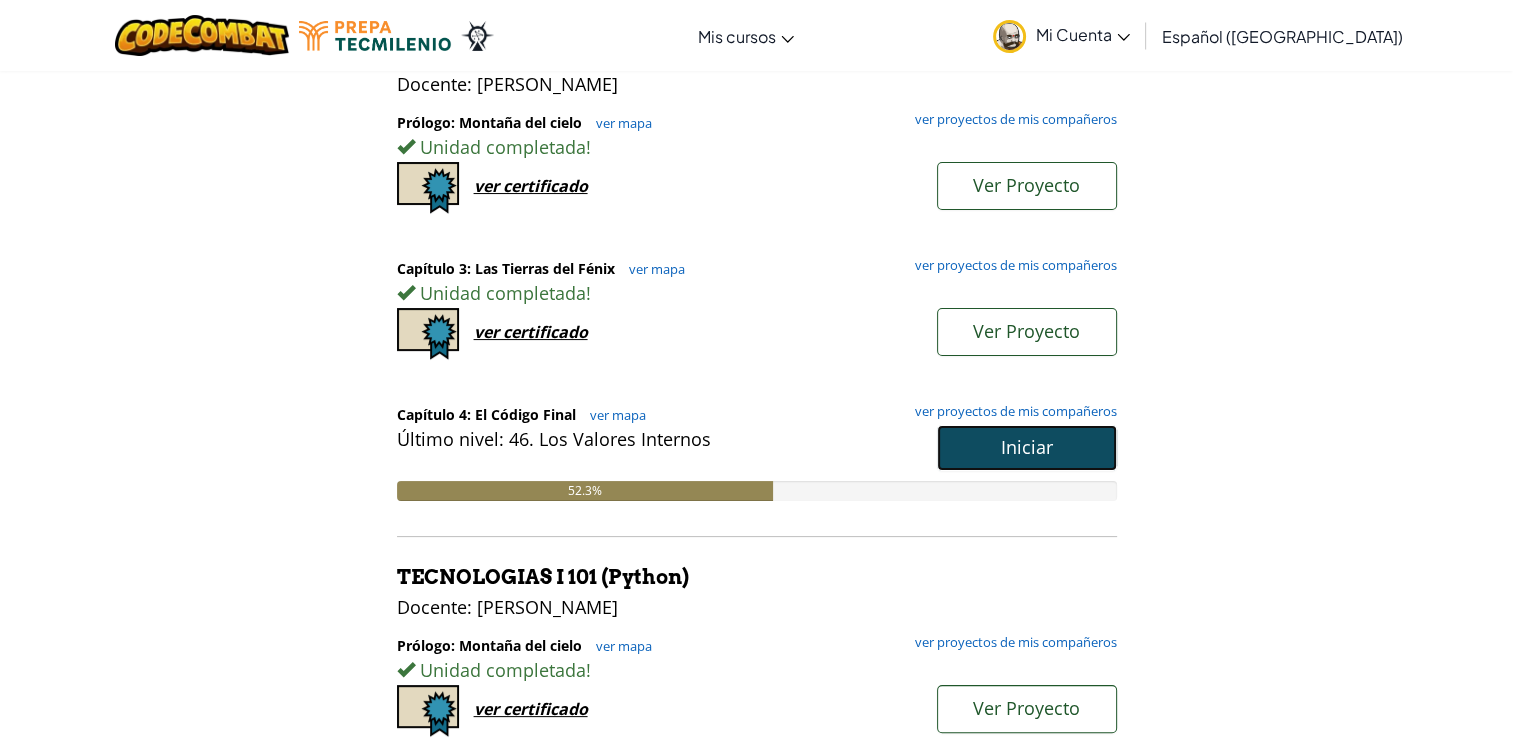 click on "Iniciar" at bounding box center (1027, 447) 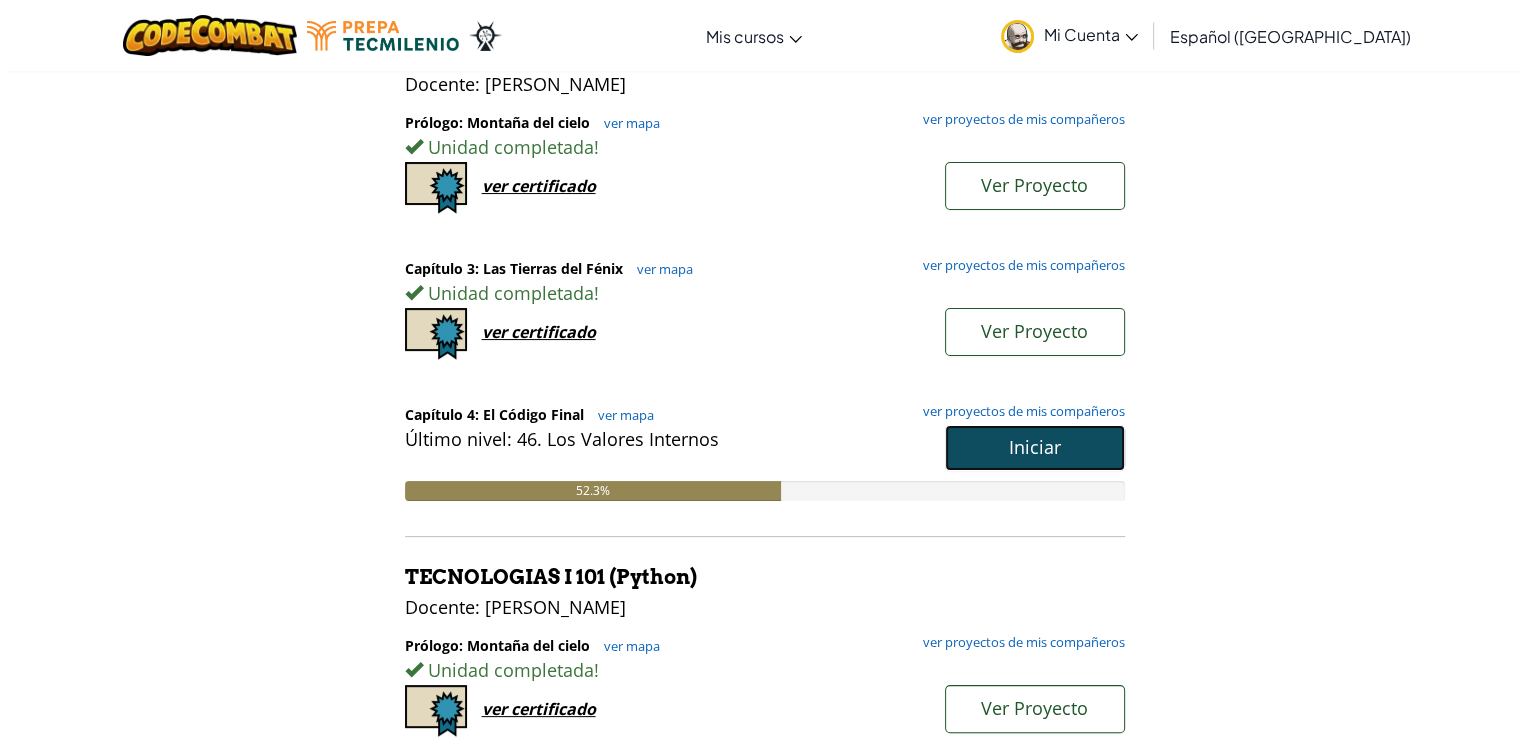 scroll, scrollTop: 0, scrollLeft: 0, axis: both 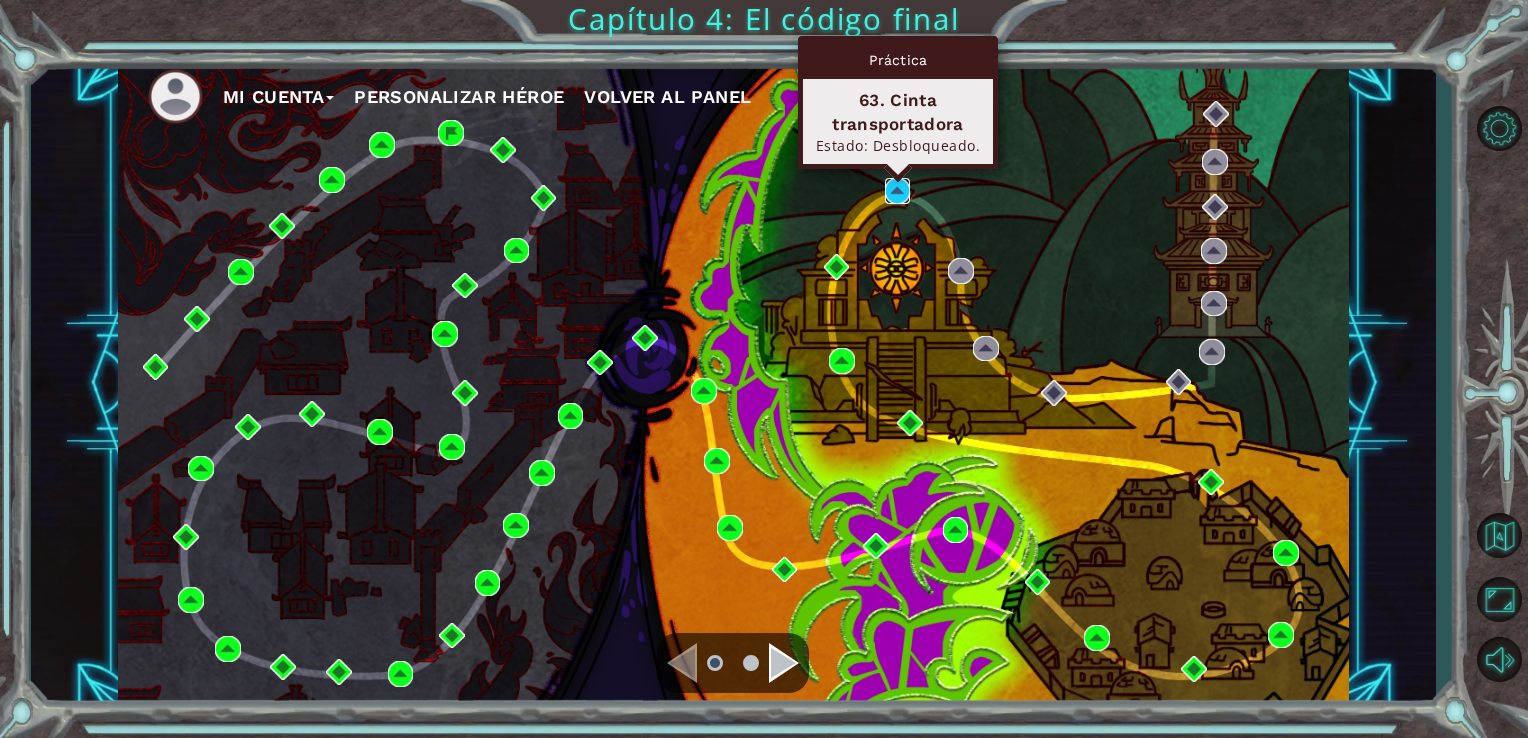 click at bounding box center (898, 191) 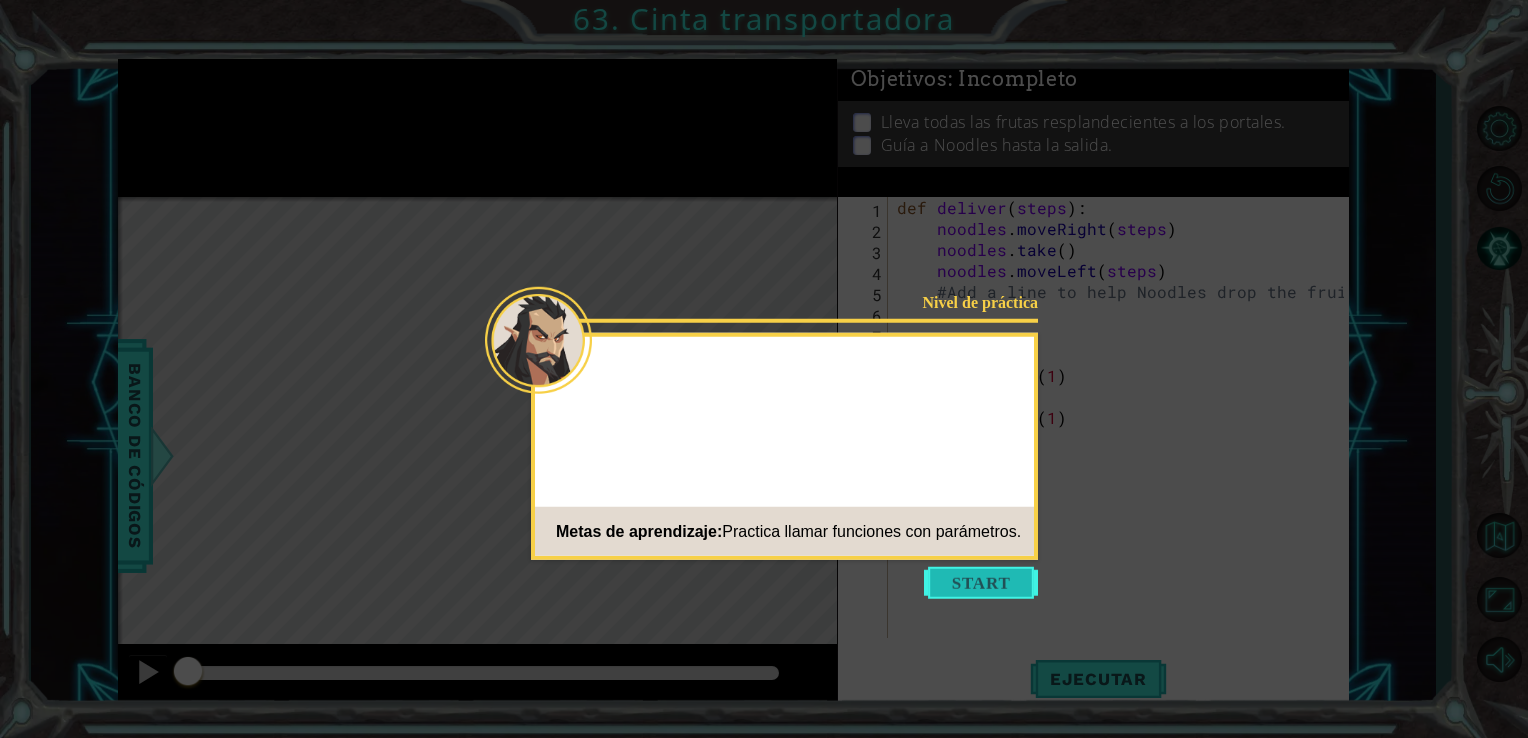 click at bounding box center [981, 583] 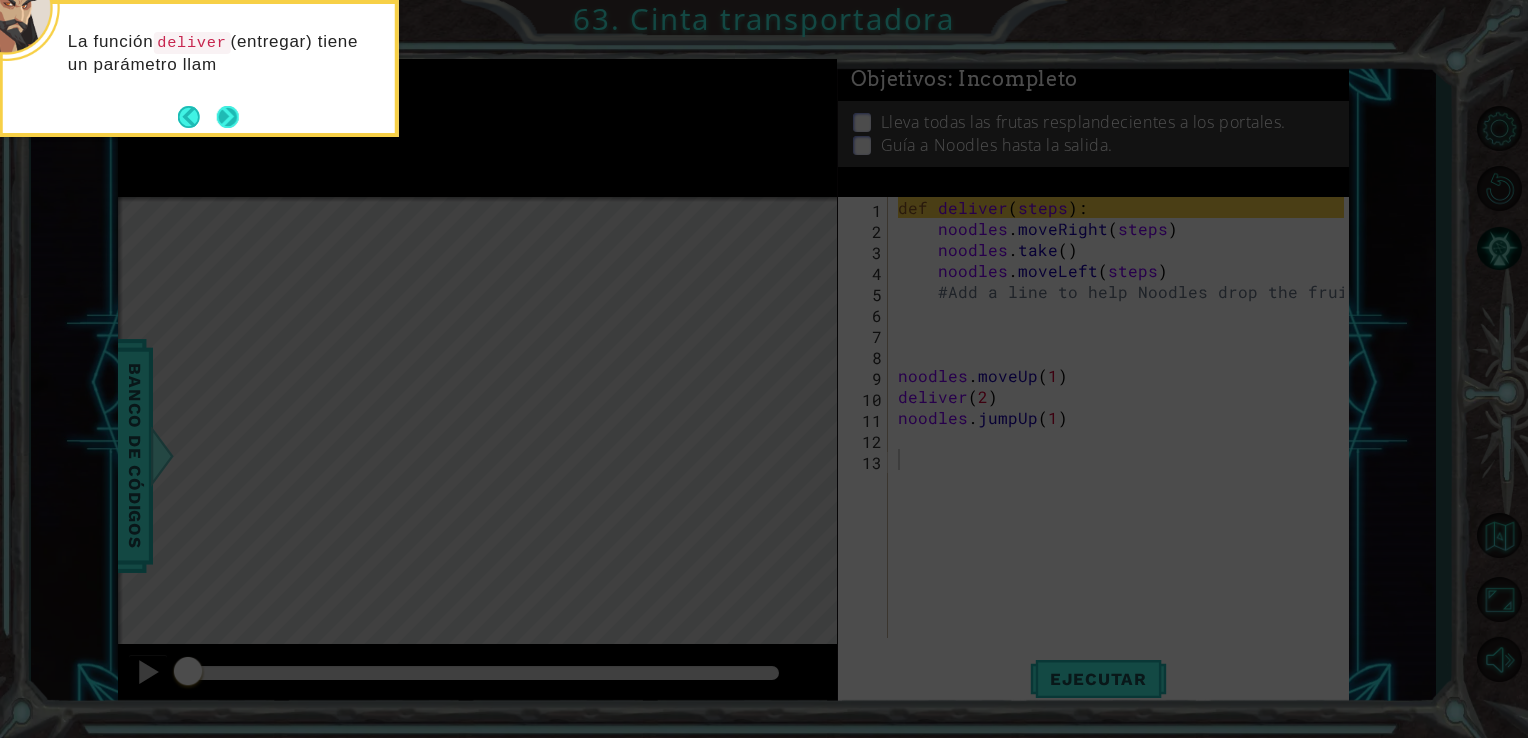 click at bounding box center [227, 116] 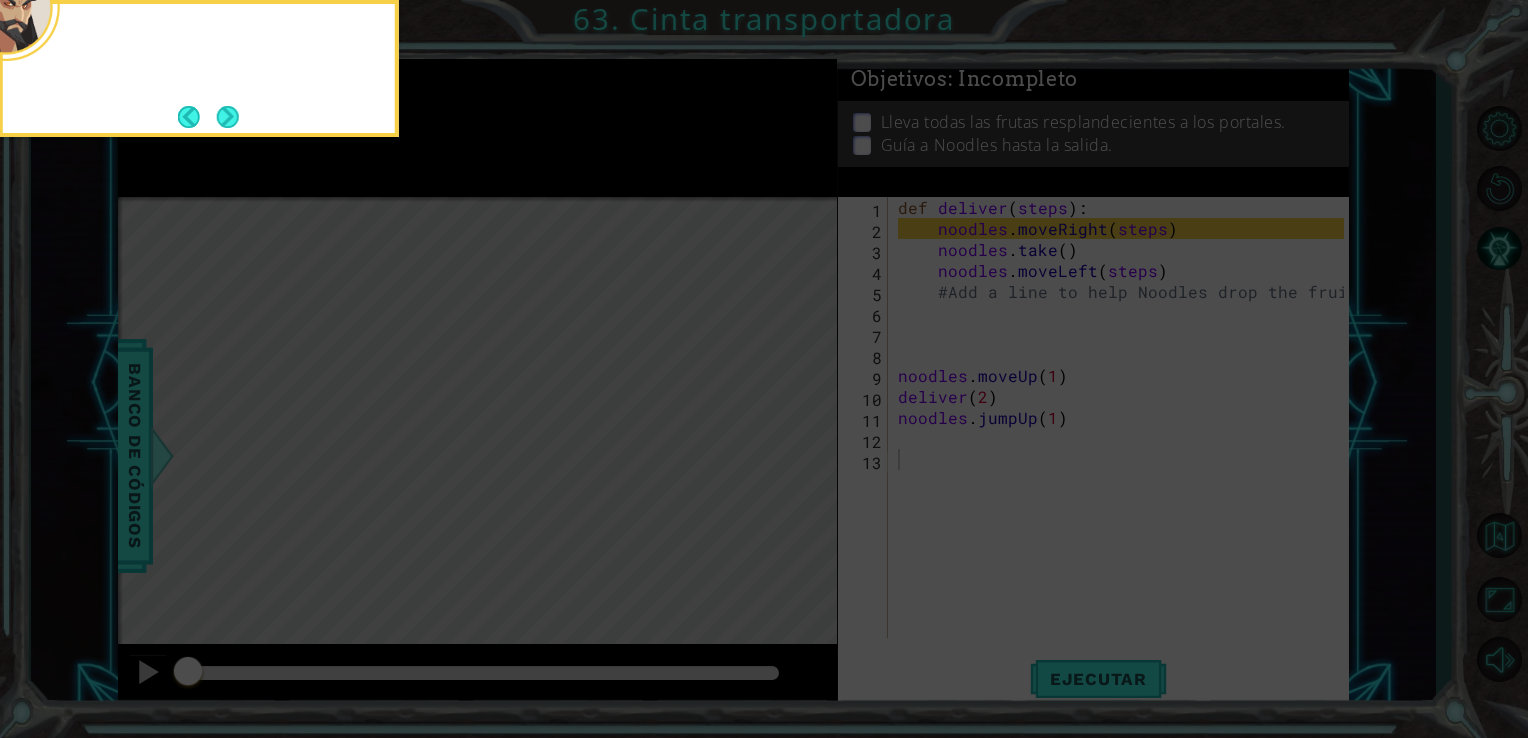 click at bounding box center (227, 116) 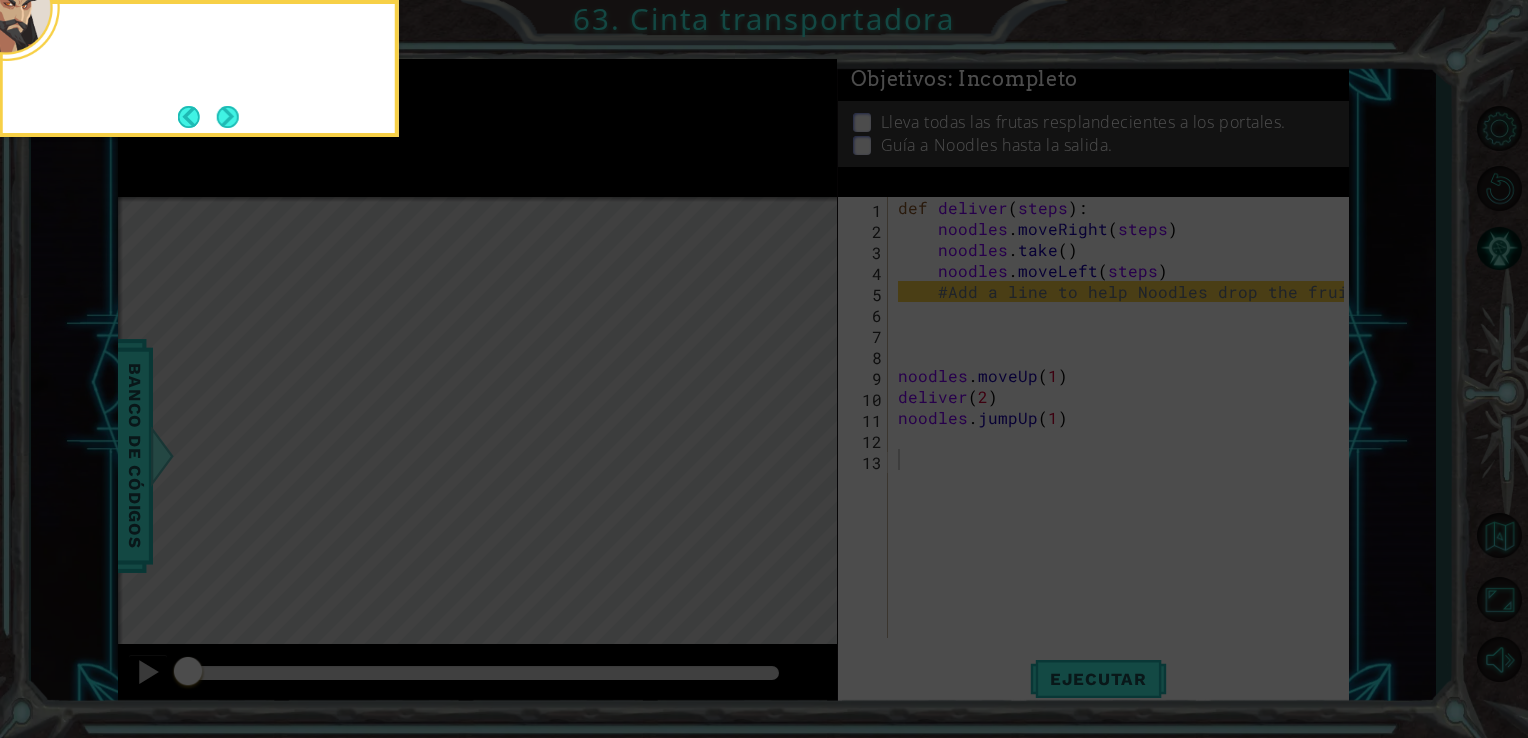 click at bounding box center (227, 116) 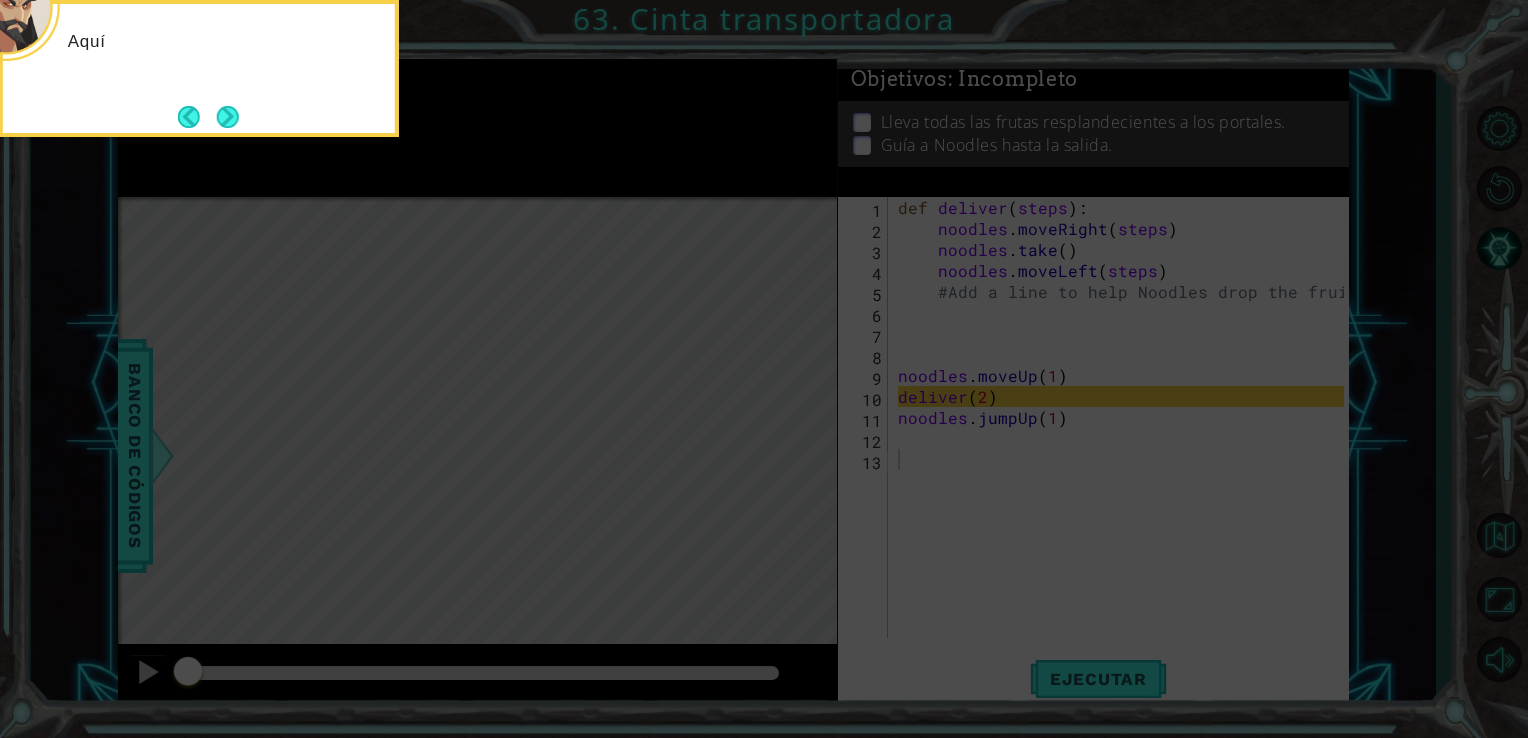 click at bounding box center [228, 117] 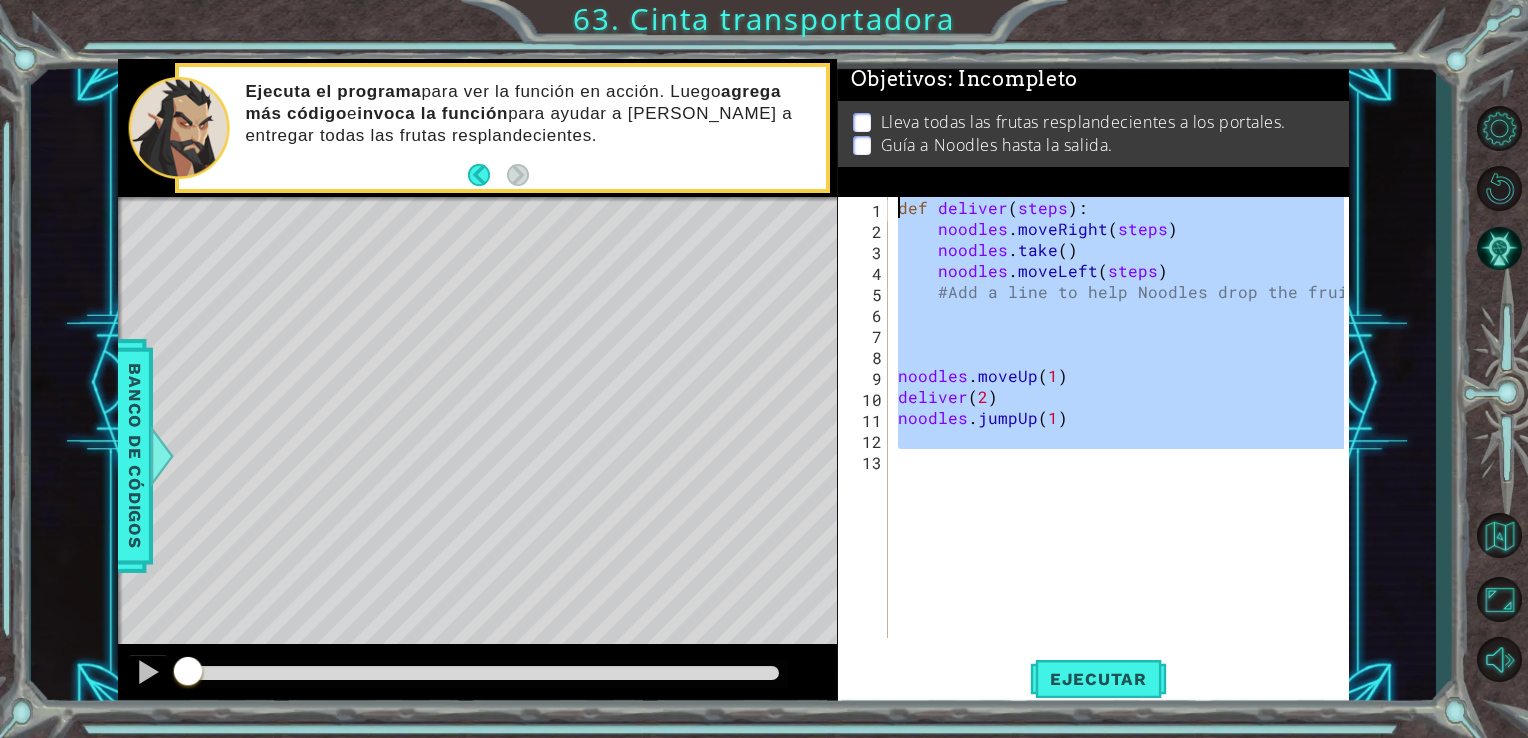 drag, startPoint x: 948, startPoint y: 460, endPoint x: 836, endPoint y: 158, distance: 322.09937 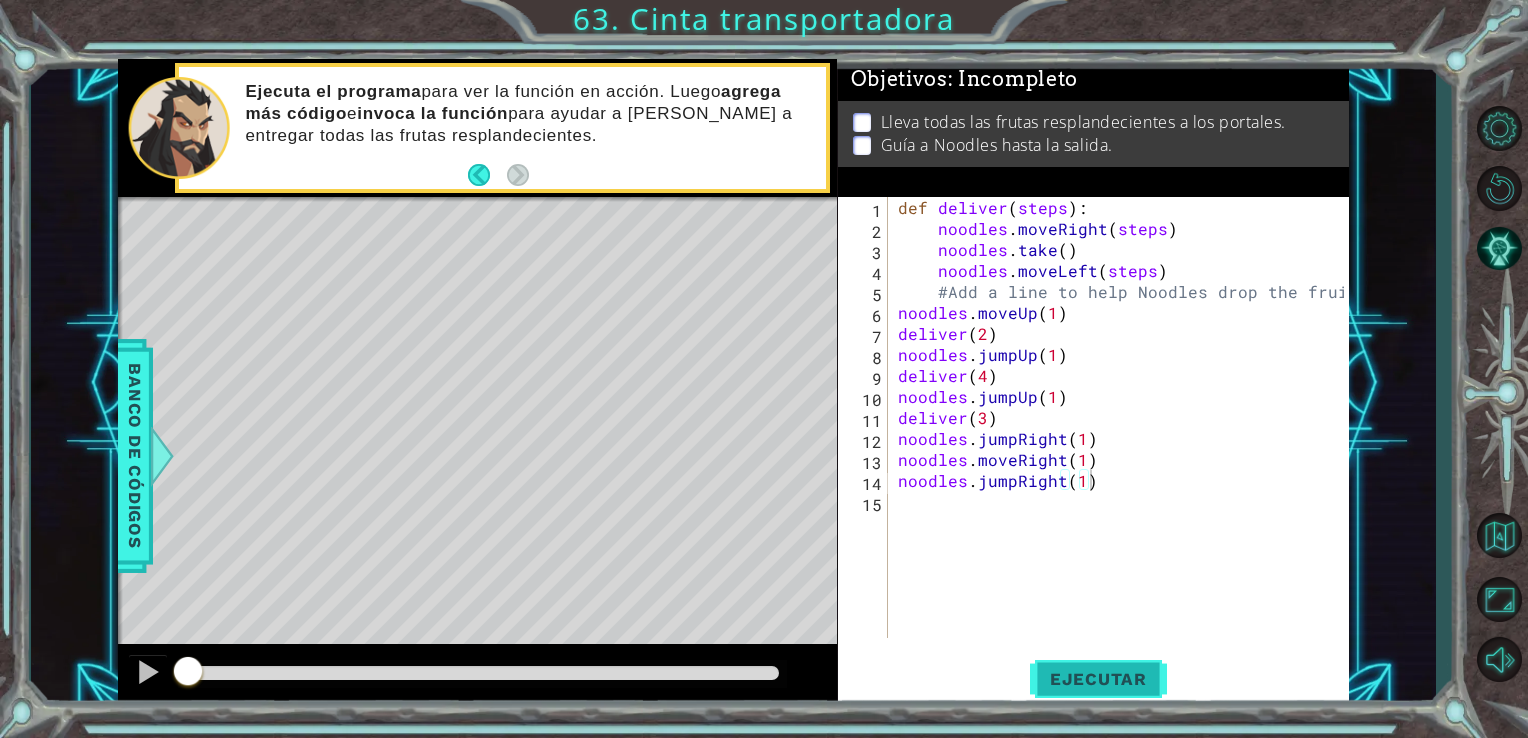 click on "Ejecutar" at bounding box center (1098, 678) 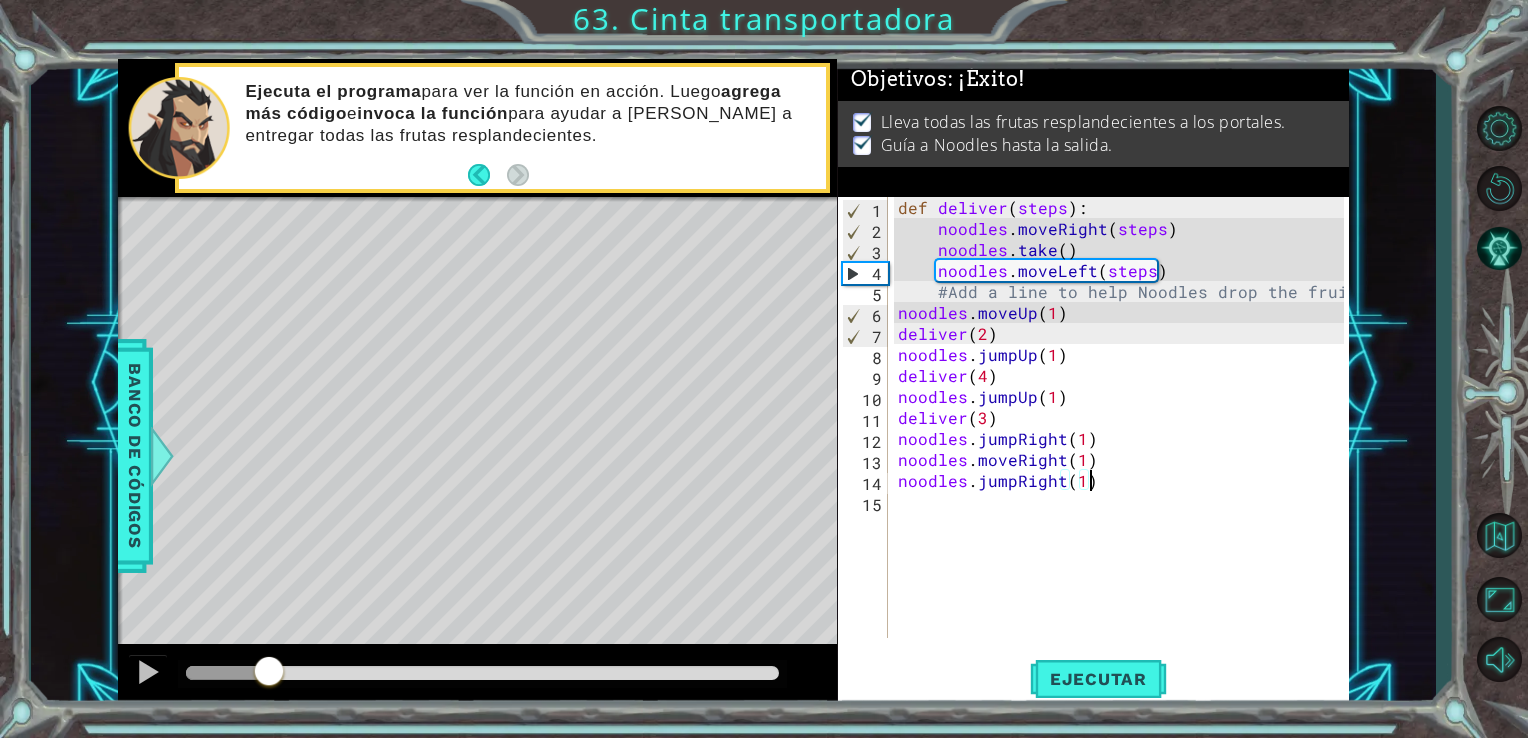 drag, startPoint x: 267, startPoint y: 669, endPoint x: 1010, endPoint y: 720, distance: 744.7483 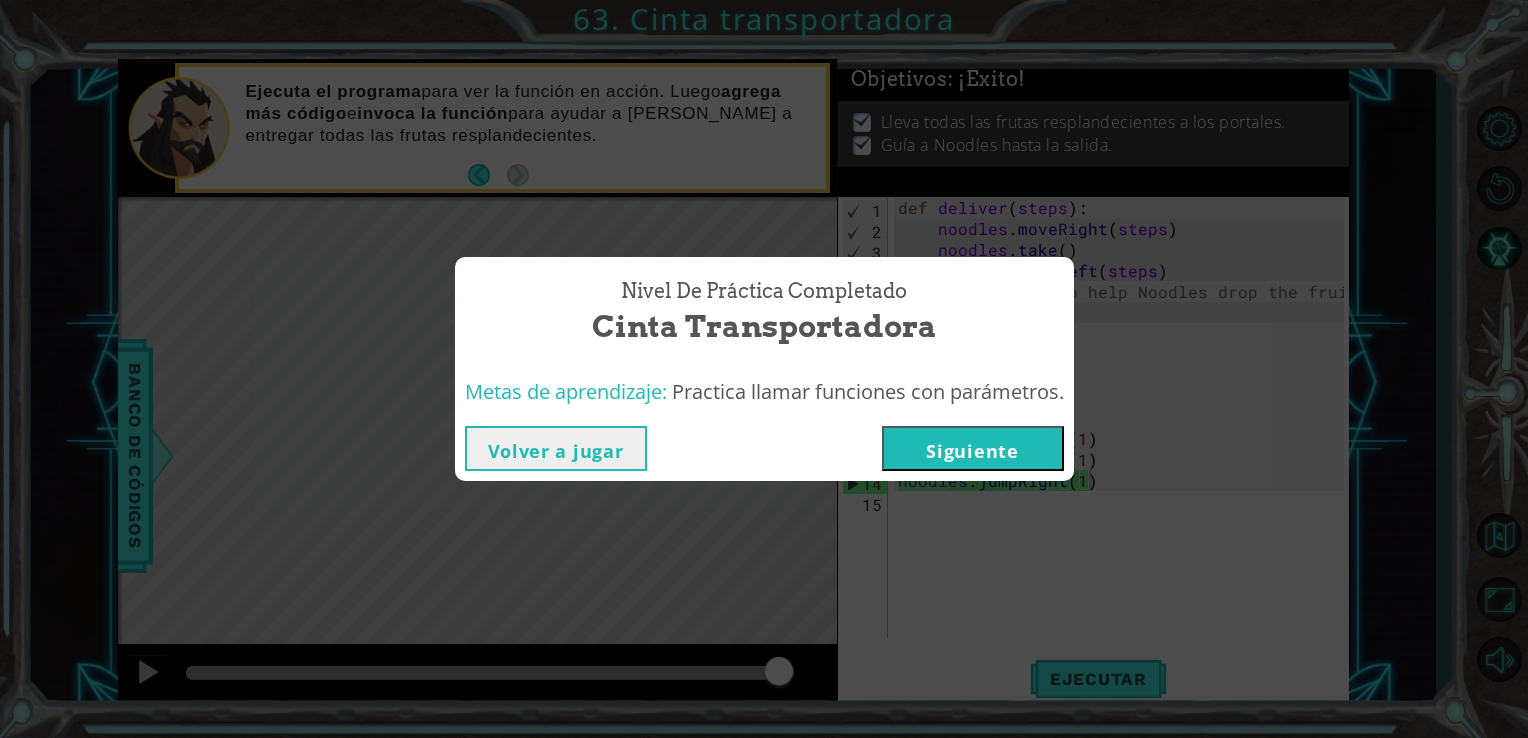 click on "Siguiente" at bounding box center (973, 448) 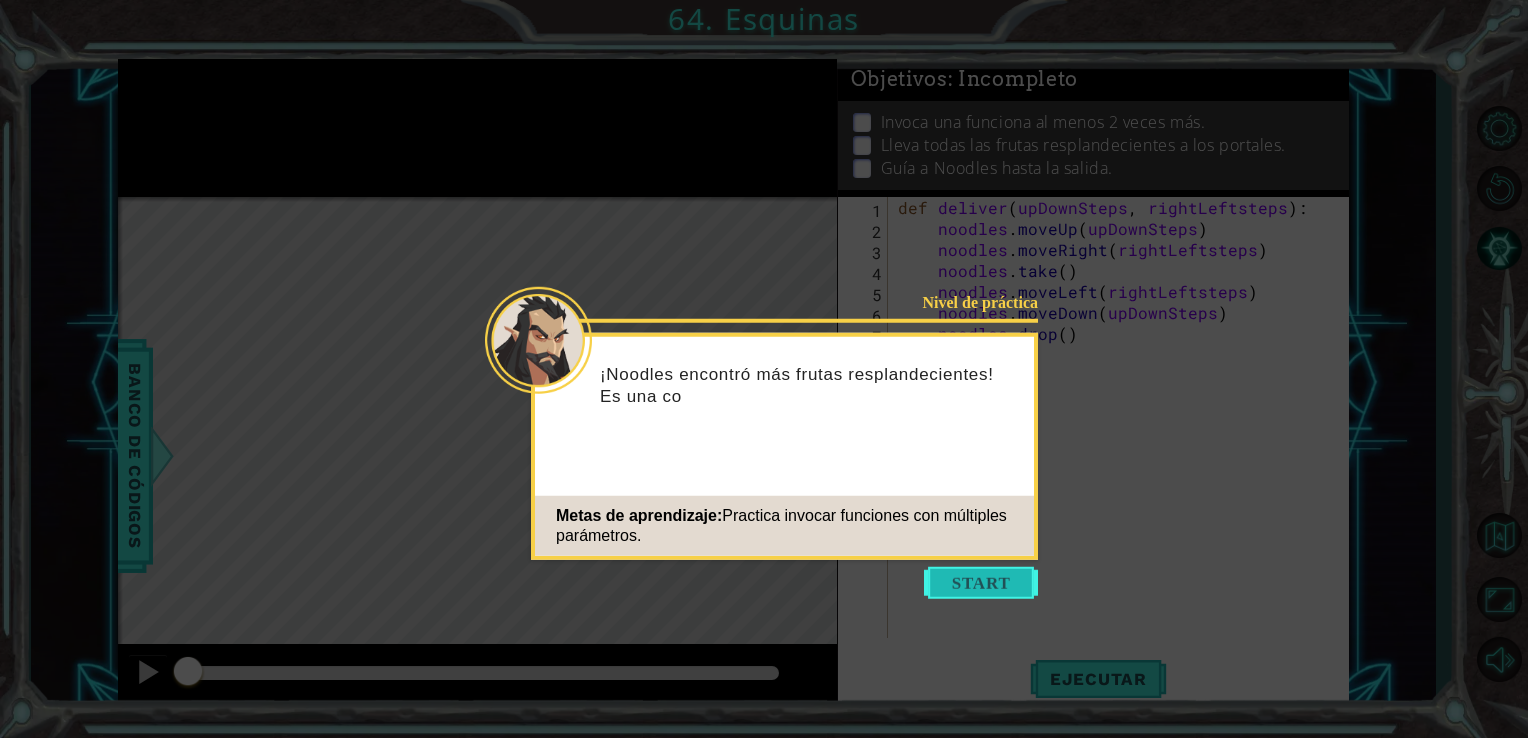 click at bounding box center (981, 583) 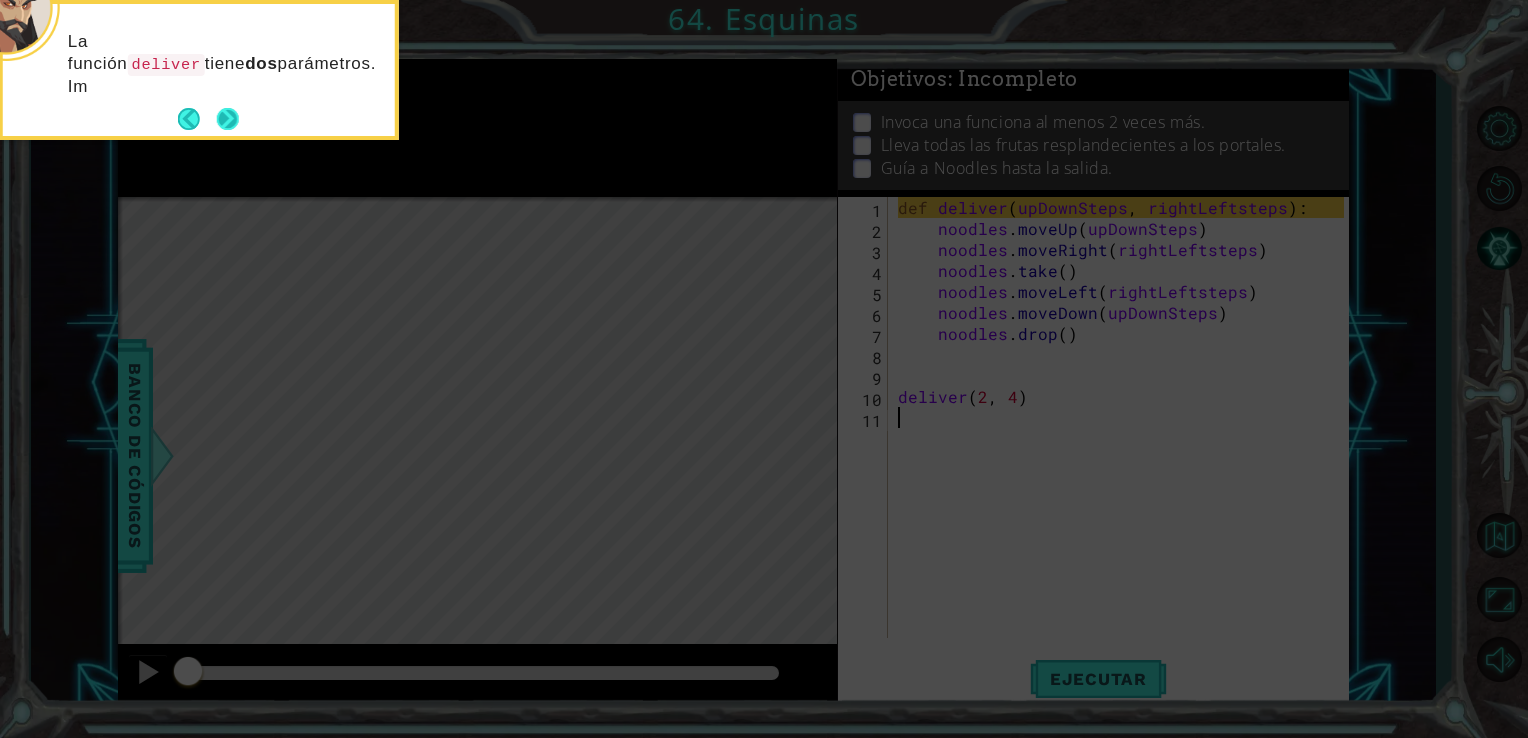 click at bounding box center [227, 119] 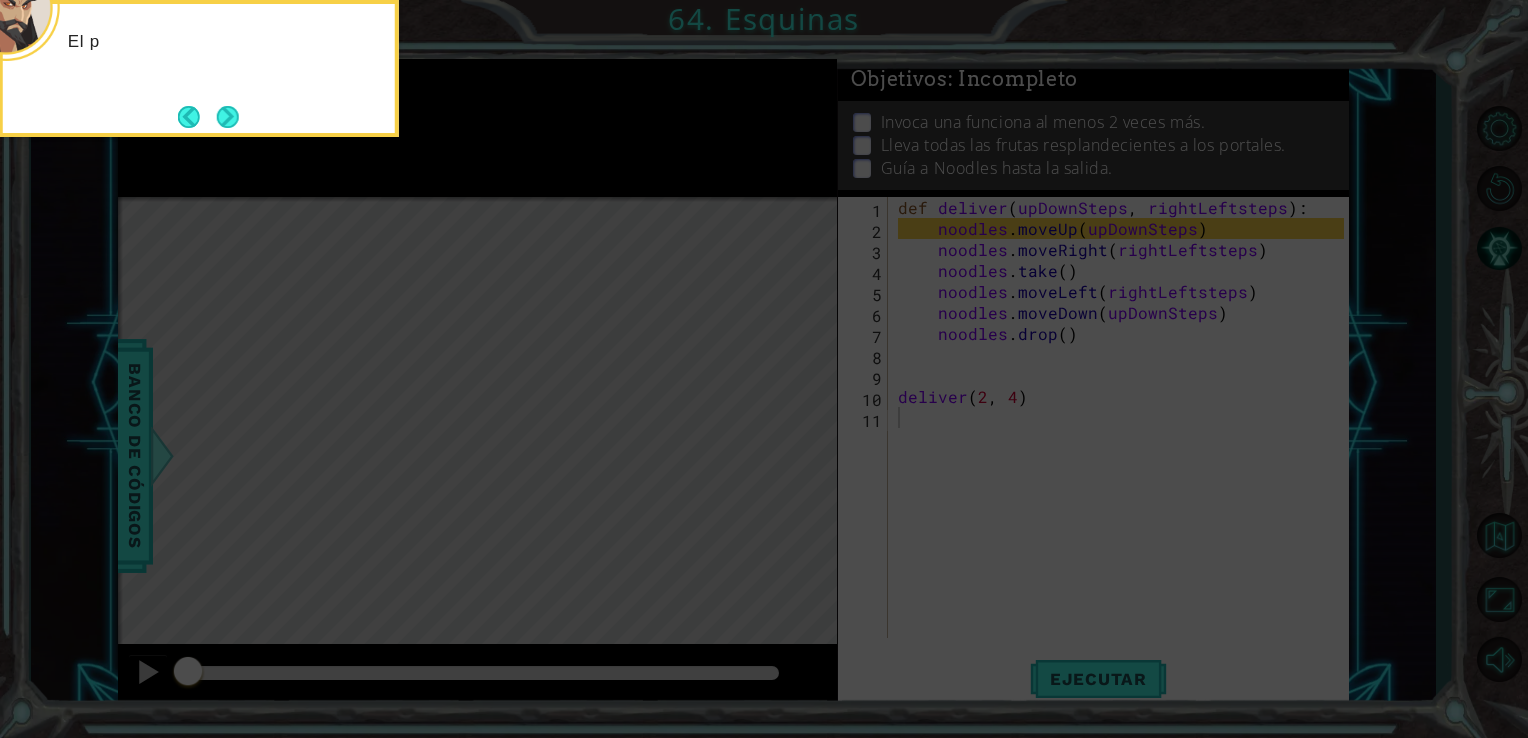 click at bounding box center [228, 117] 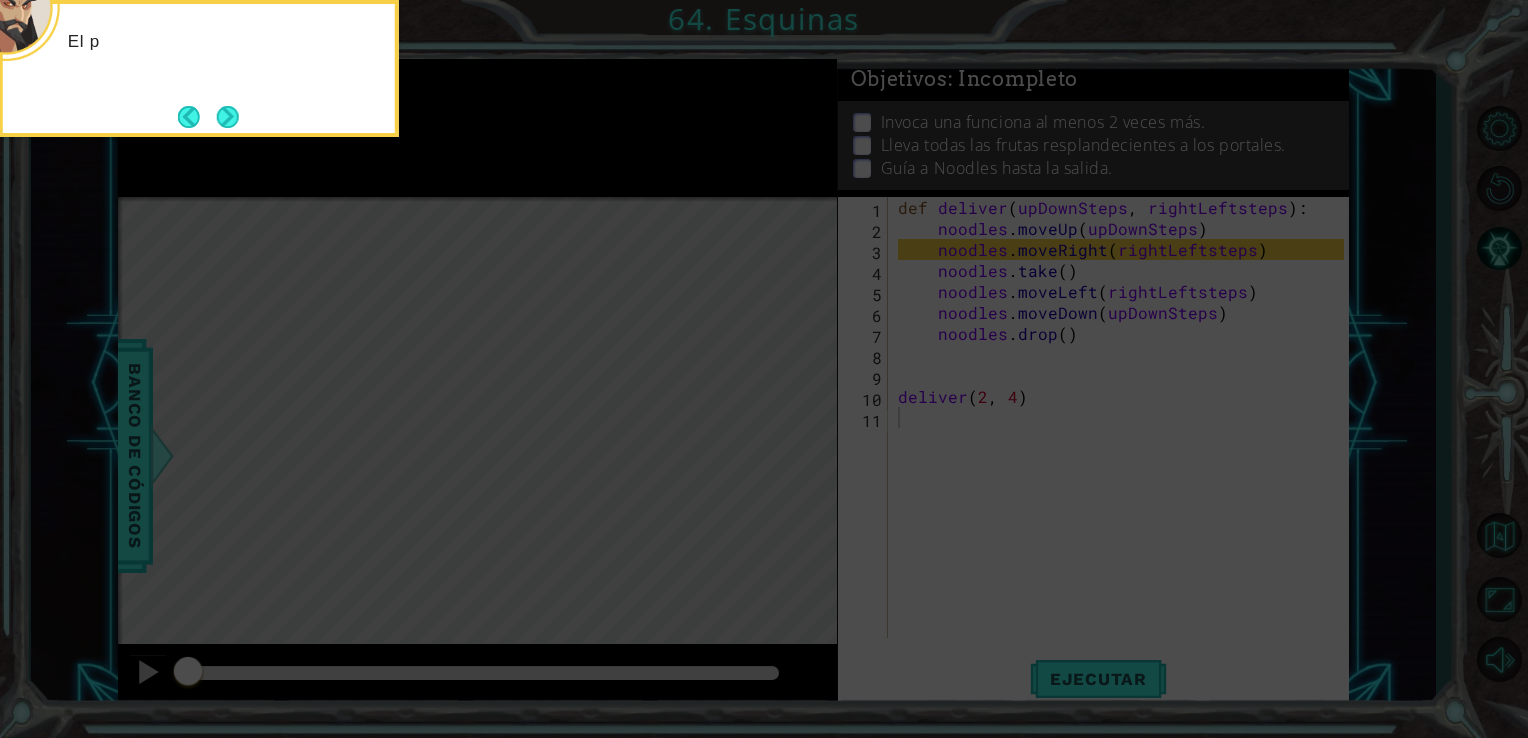 click at bounding box center (228, 117) 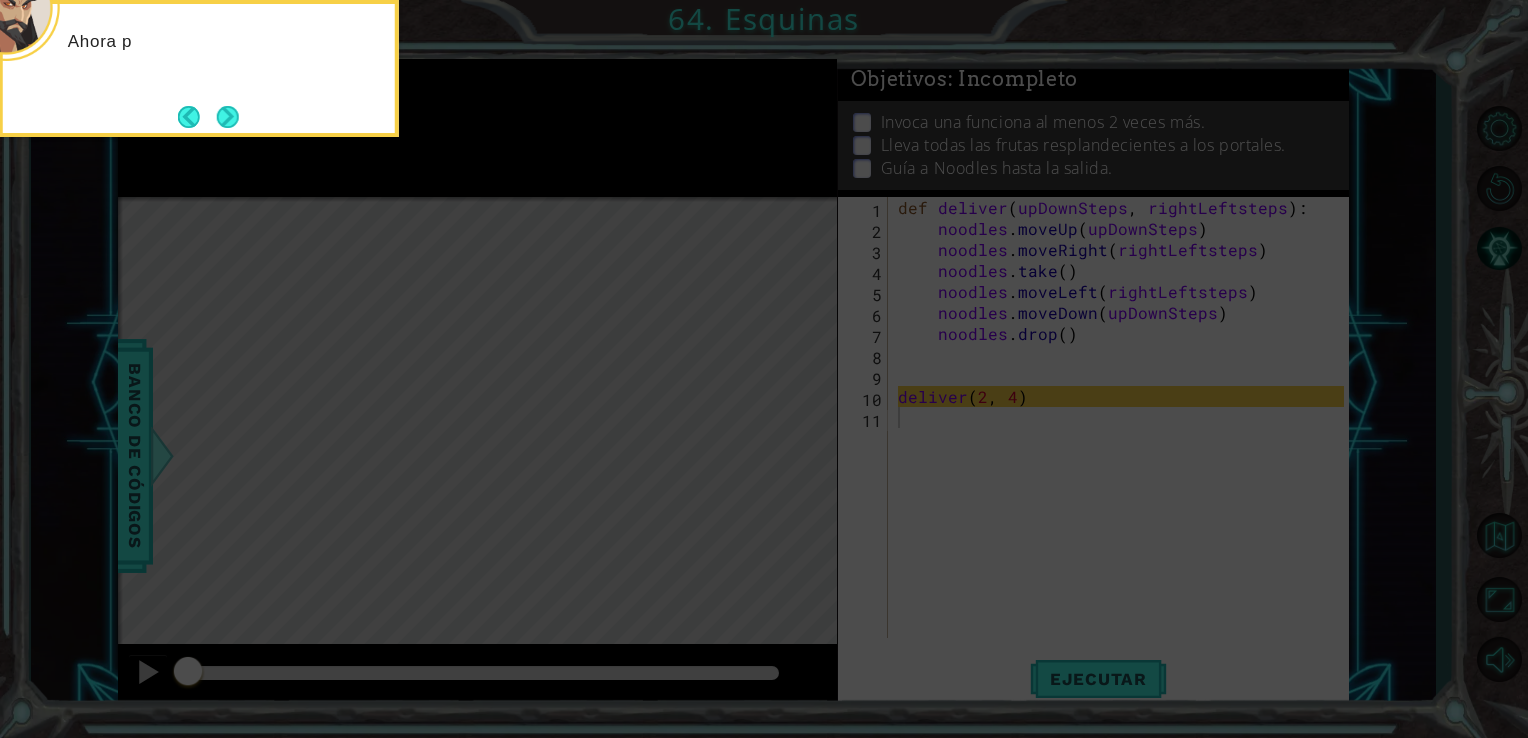 click at bounding box center (228, 117) 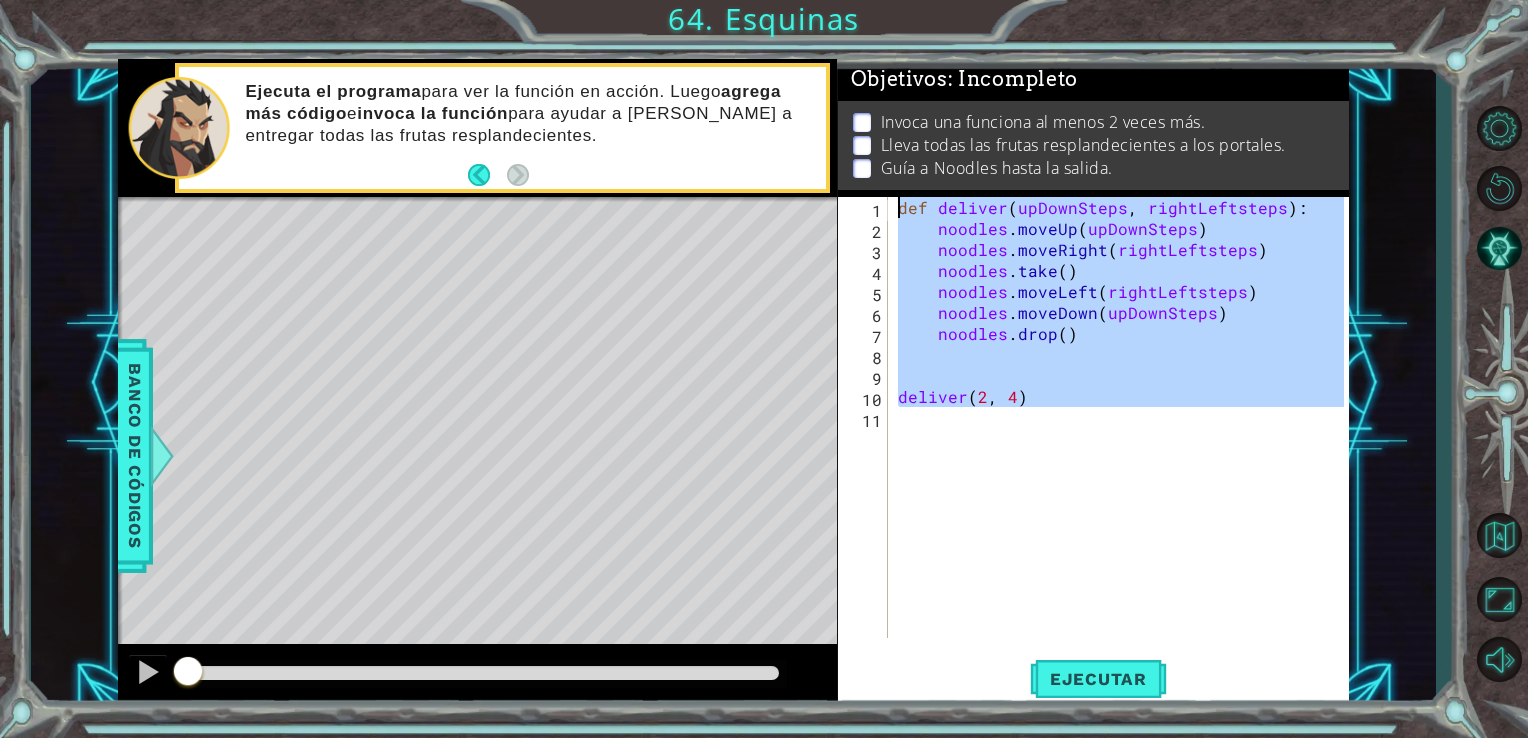drag, startPoint x: 902, startPoint y: 451, endPoint x: 851, endPoint y: 114, distance: 340.83722 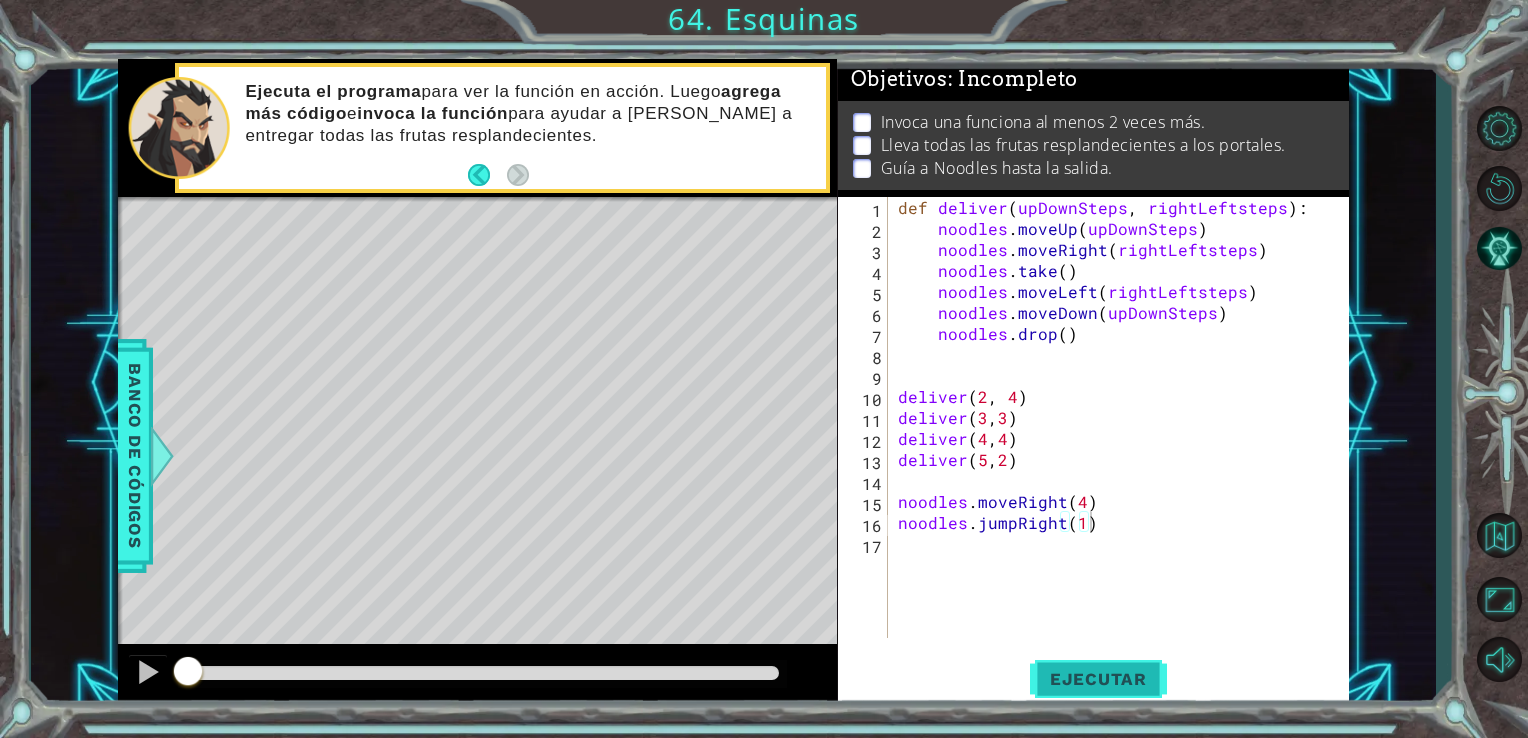 click on "Ejecutar" at bounding box center (1098, 679) 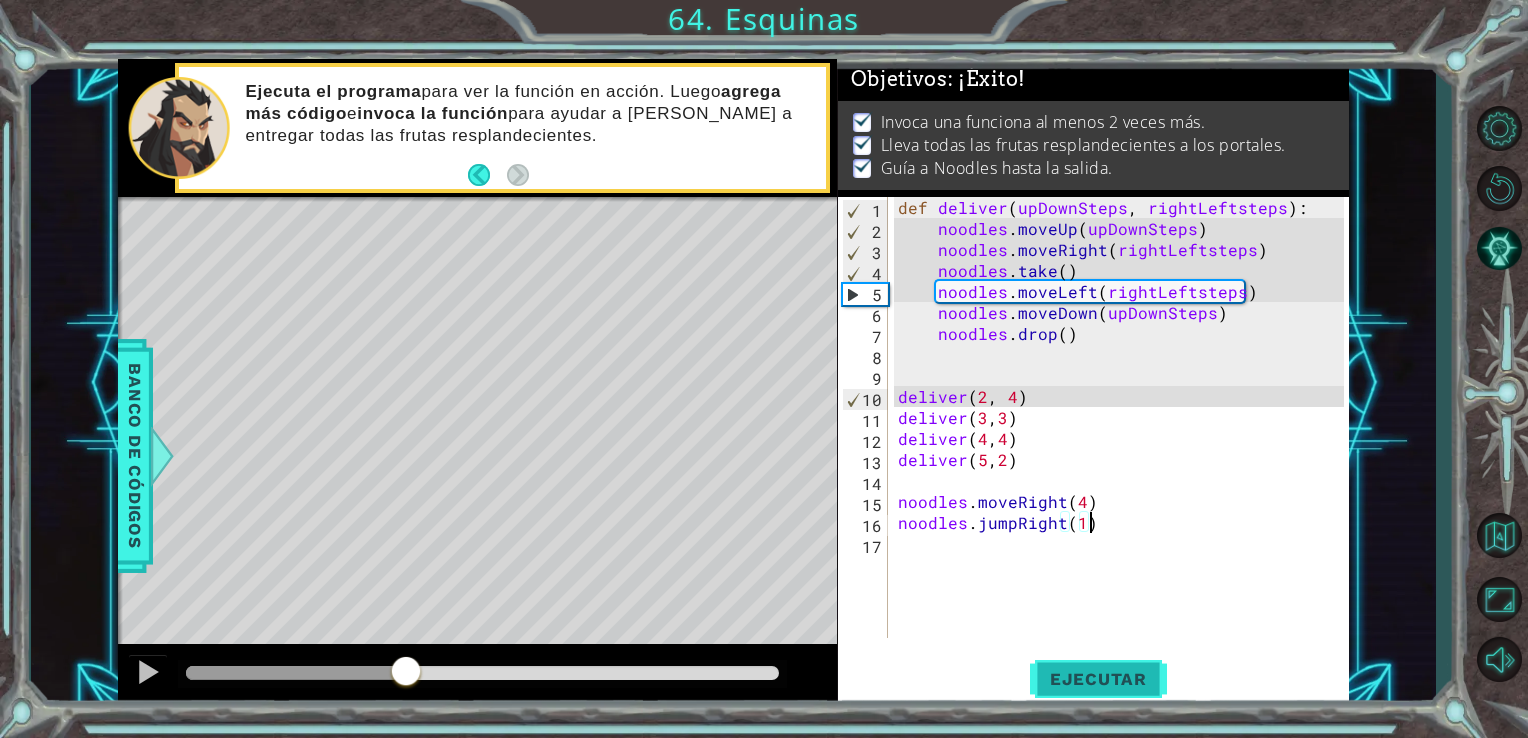 drag, startPoint x: 231, startPoint y: 666, endPoint x: 1080, endPoint y: 654, distance: 849.0848 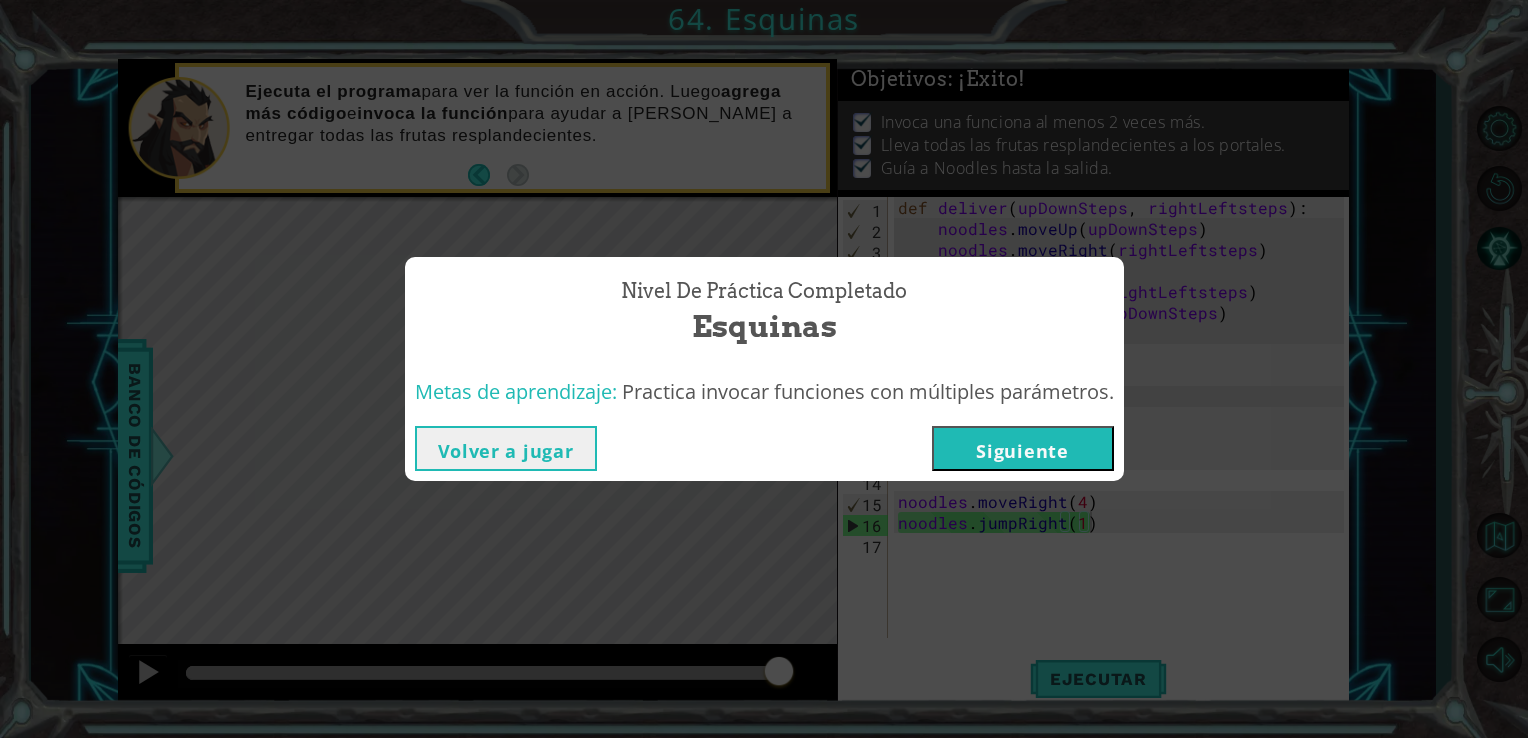 click on "Siguiente" at bounding box center [1023, 448] 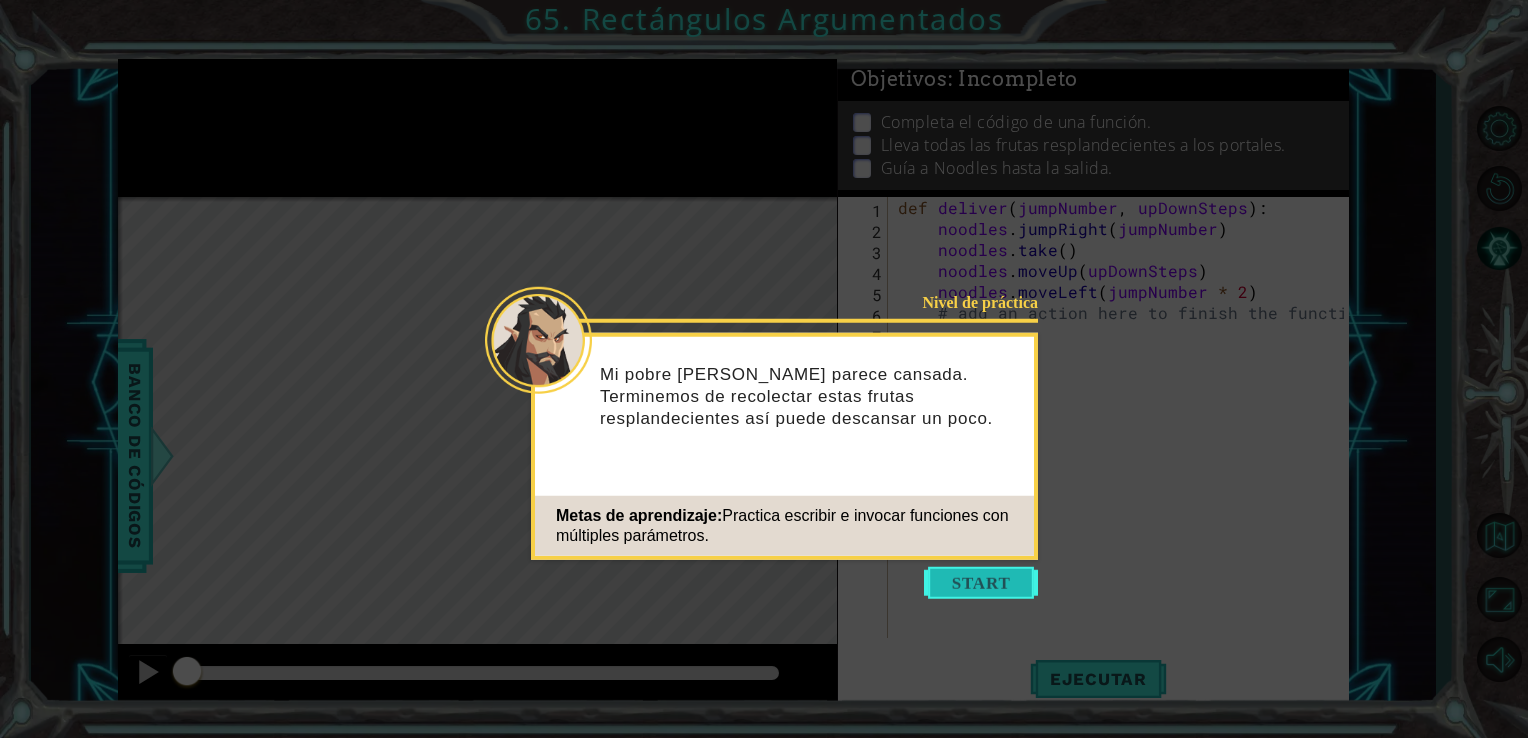 click at bounding box center (981, 583) 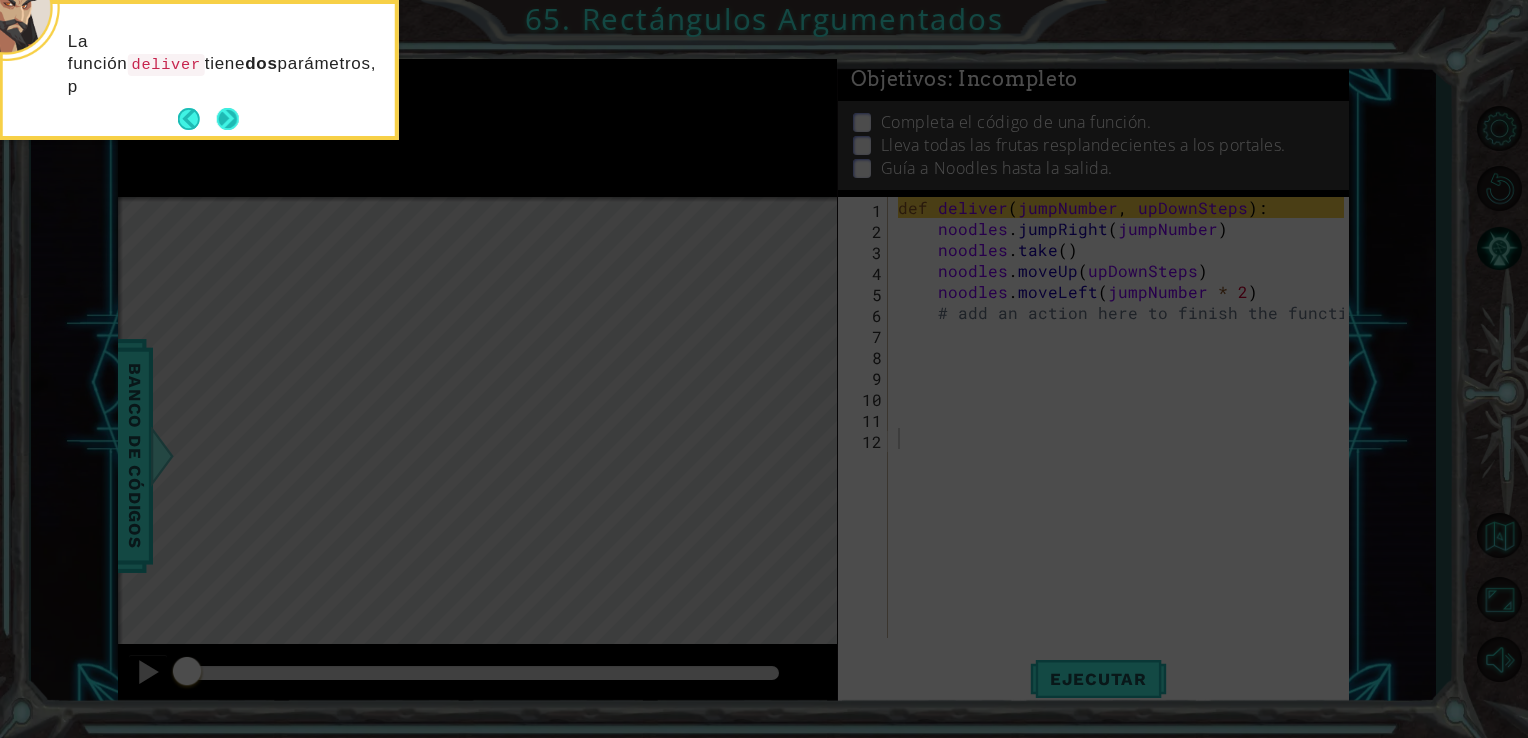 click at bounding box center [228, 119] 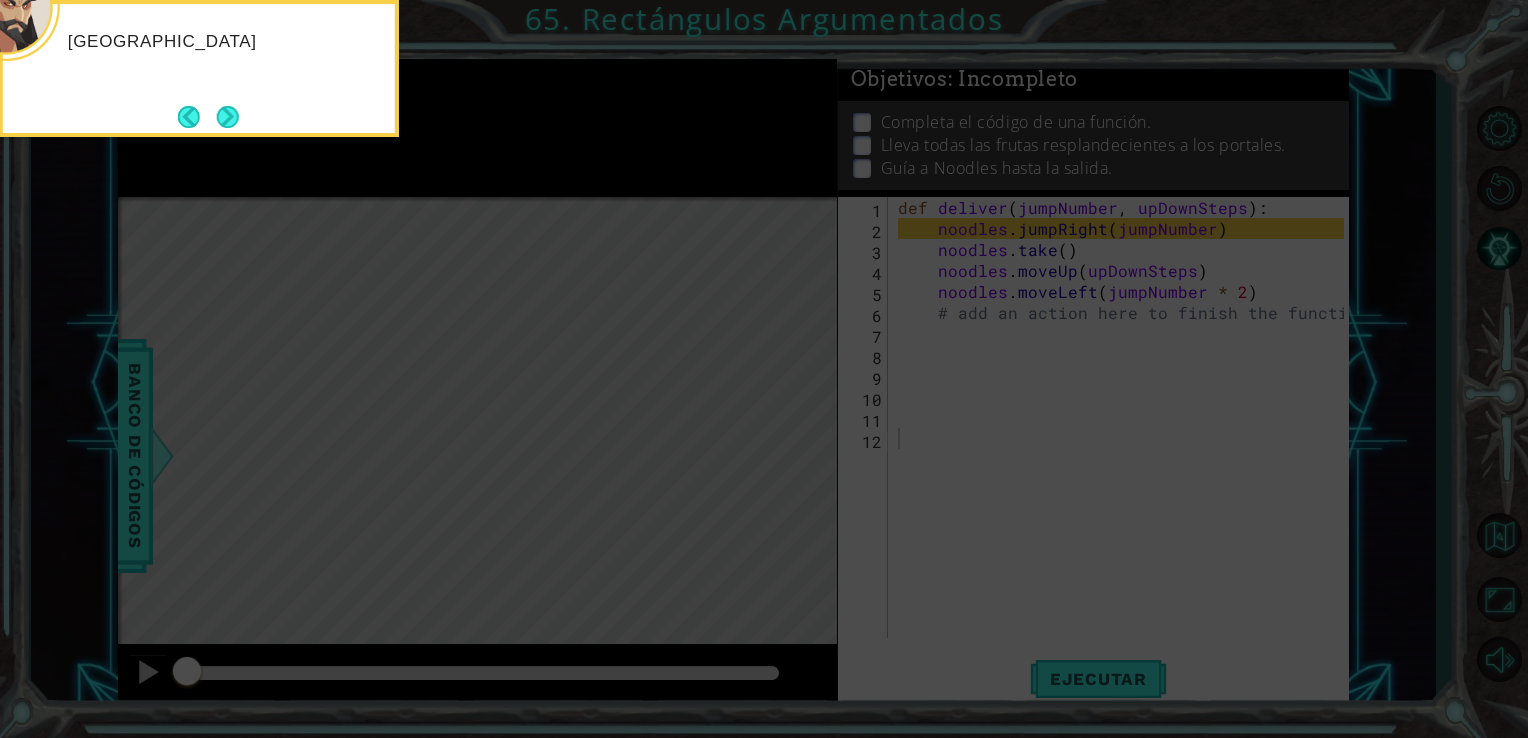 click at bounding box center (228, 117) 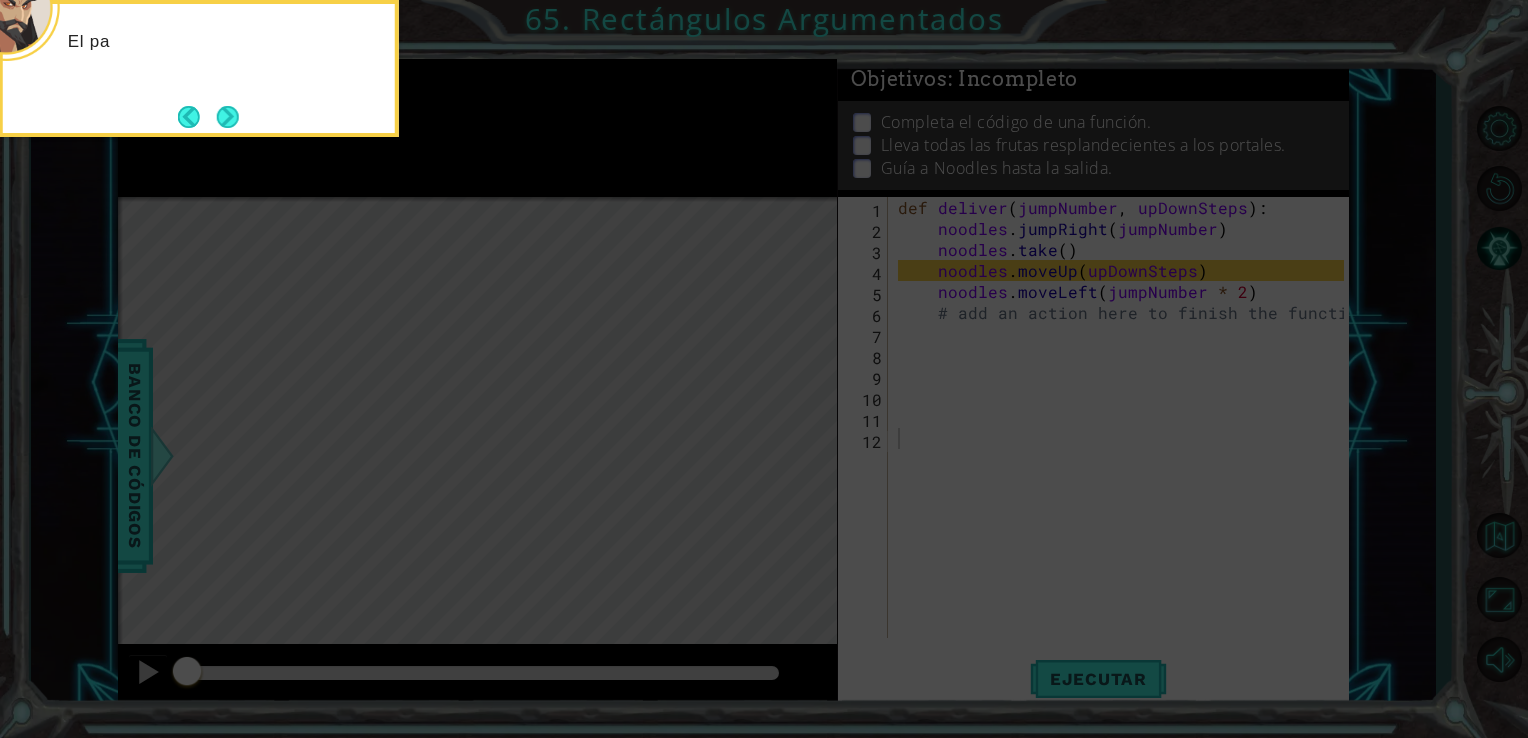click at bounding box center (228, 117) 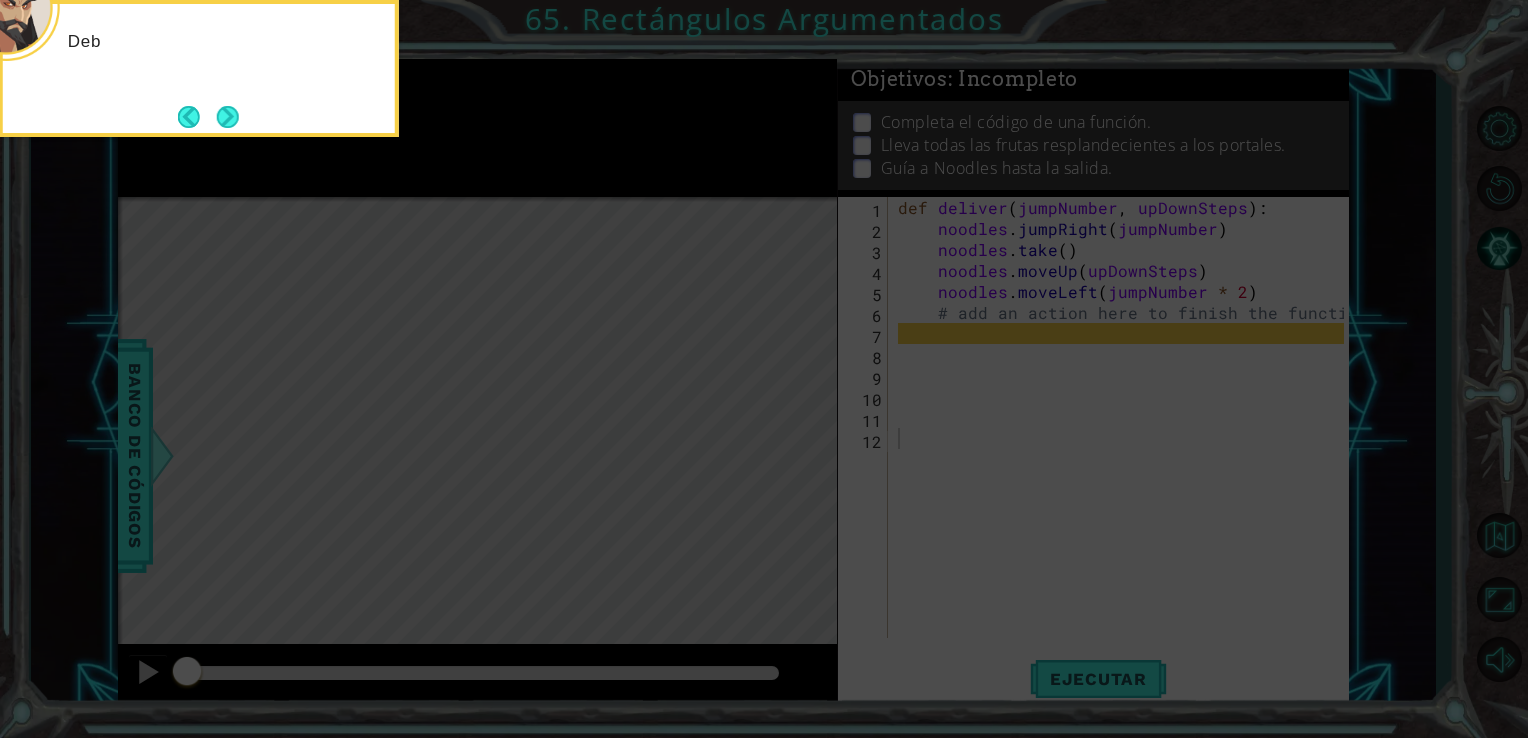 click at bounding box center [228, 117] 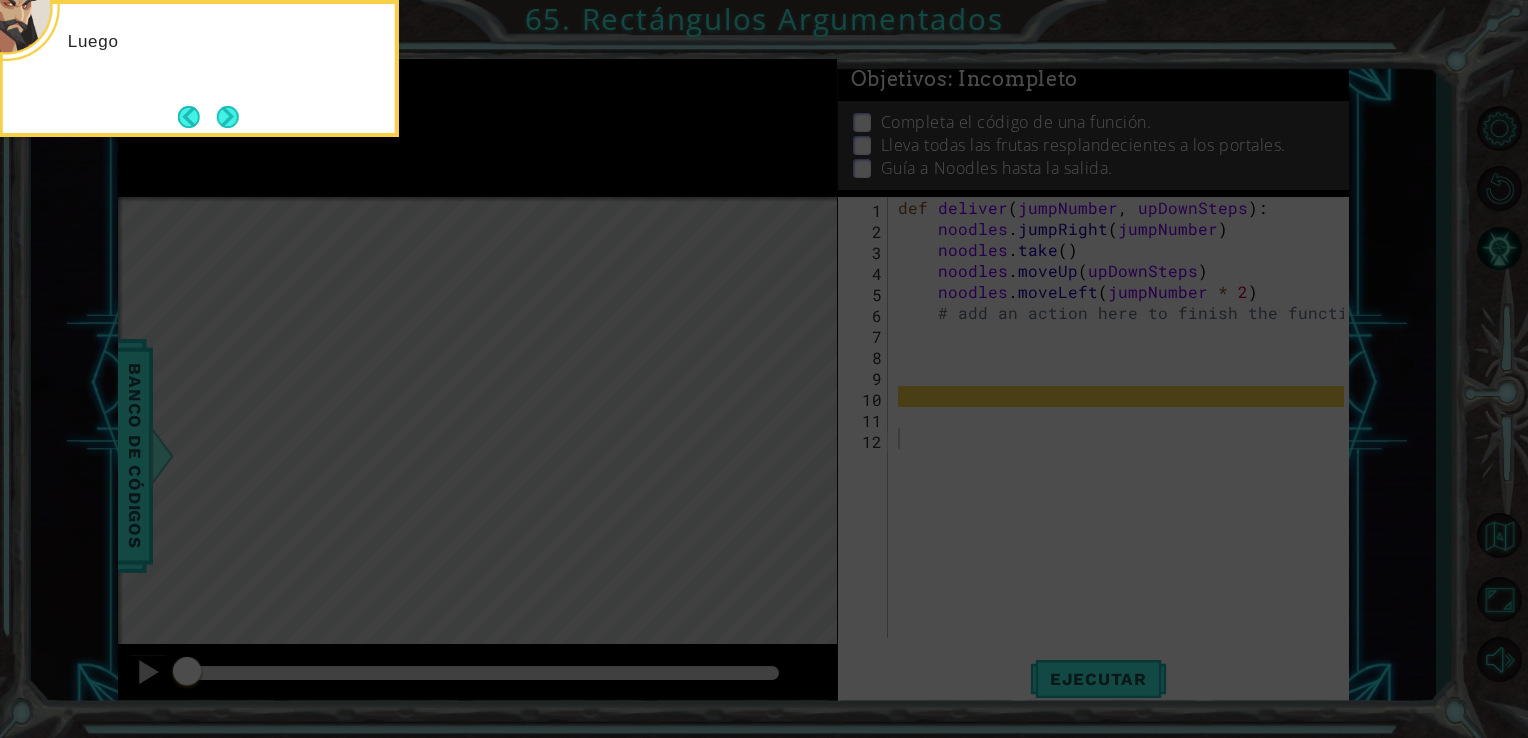click at bounding box center (228, 117) 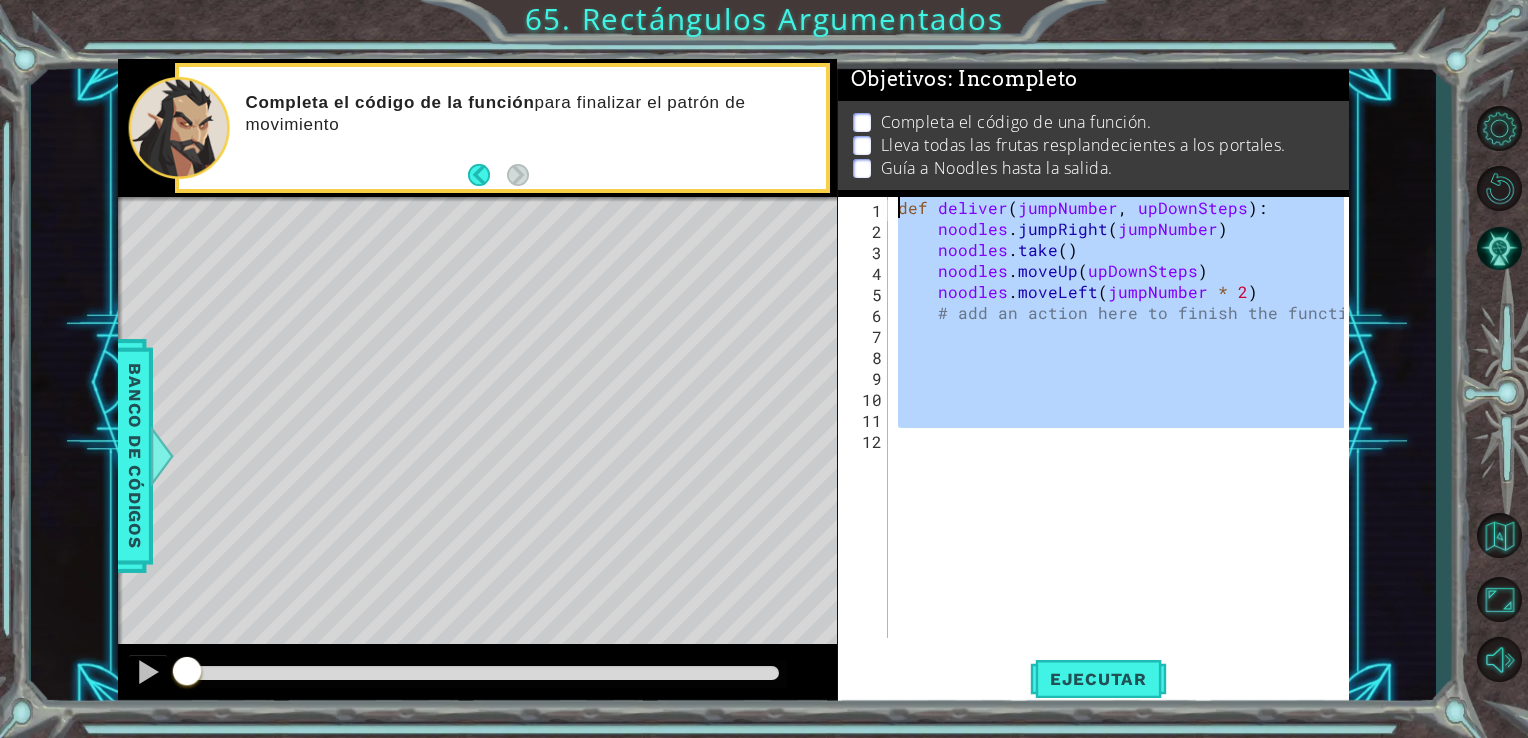 drag, startPoint x: 900, startPoint y: 446, endPoint x: 870, endPoint y: 42, distance: 405.11234 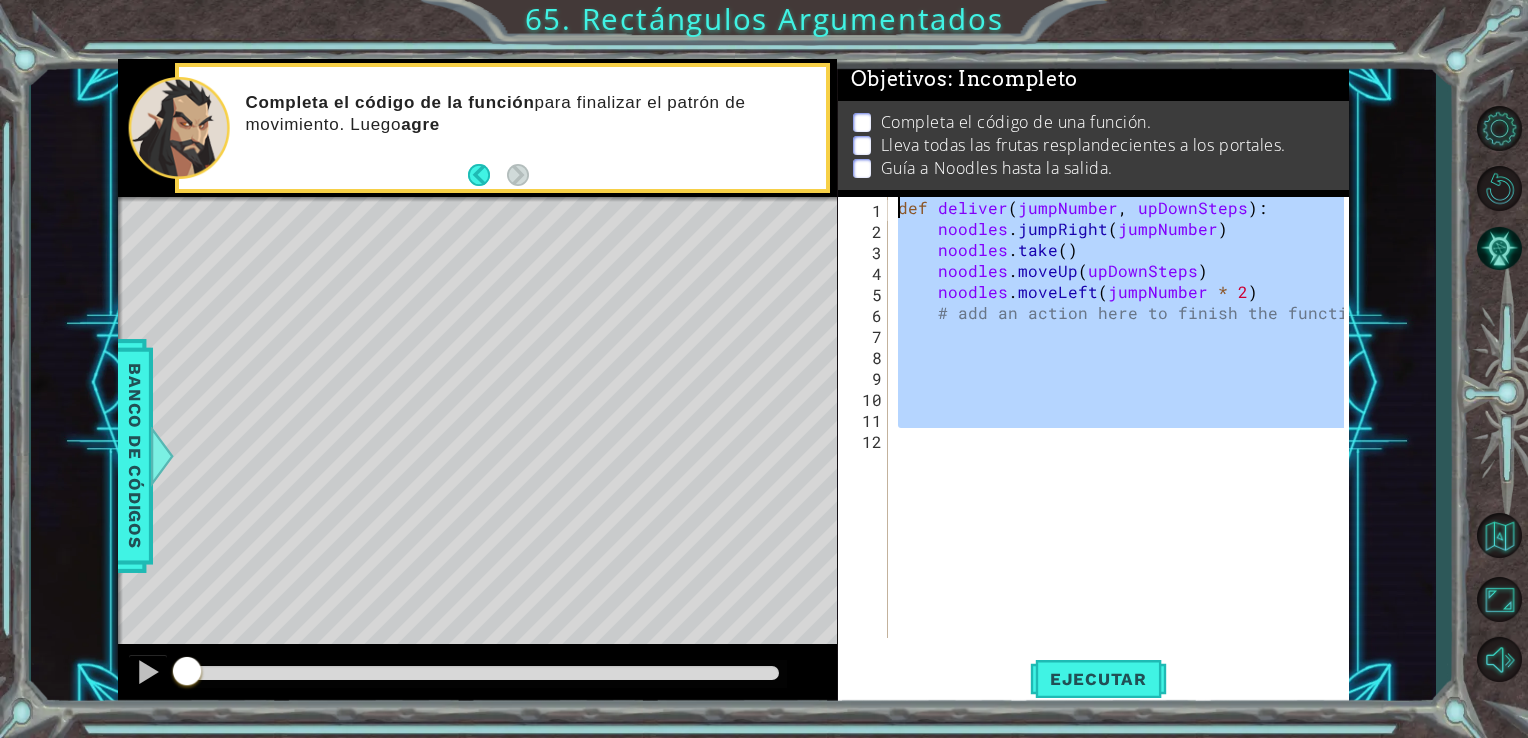paste on "noodles.moveUp(5" 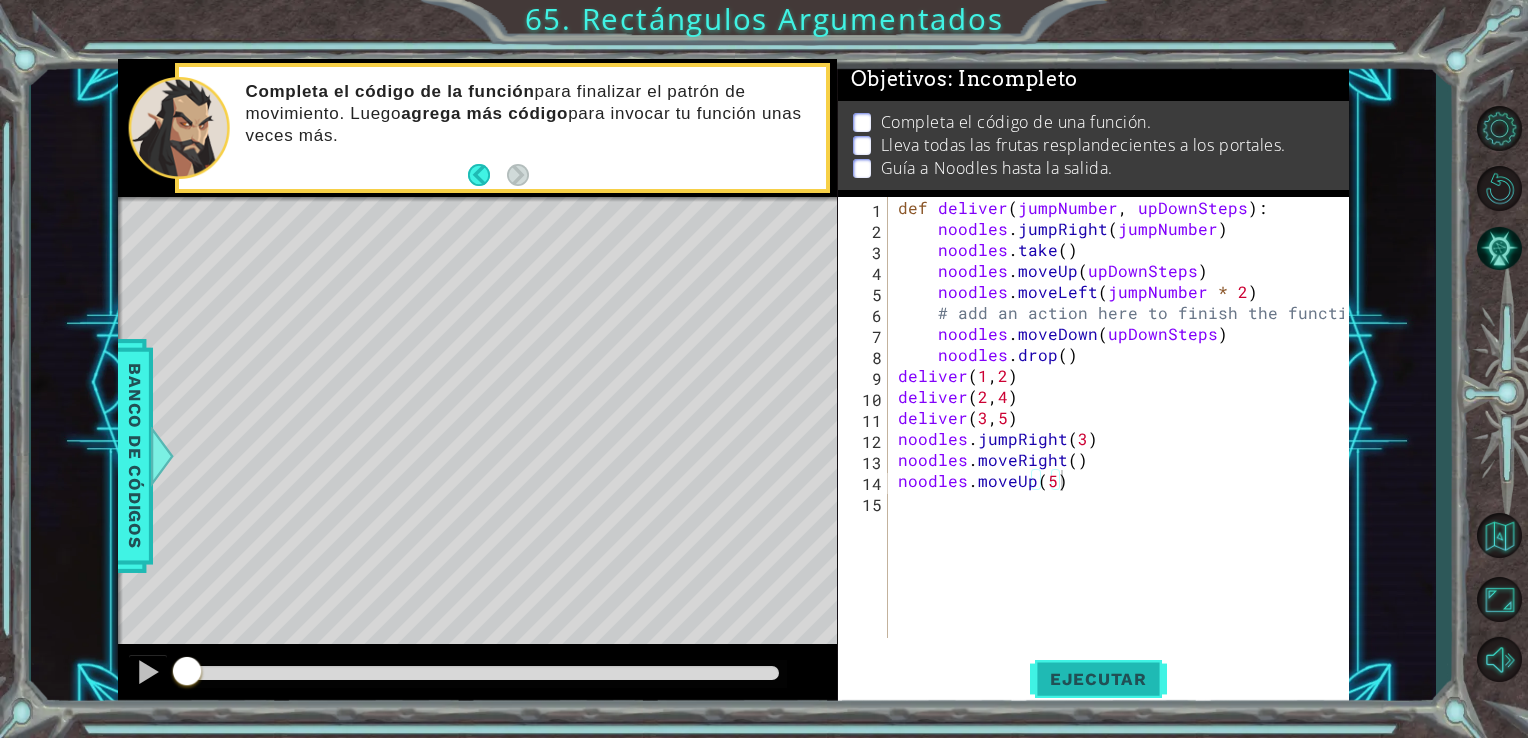 click on "Ejecutar" at bounding box center (1098, 679) 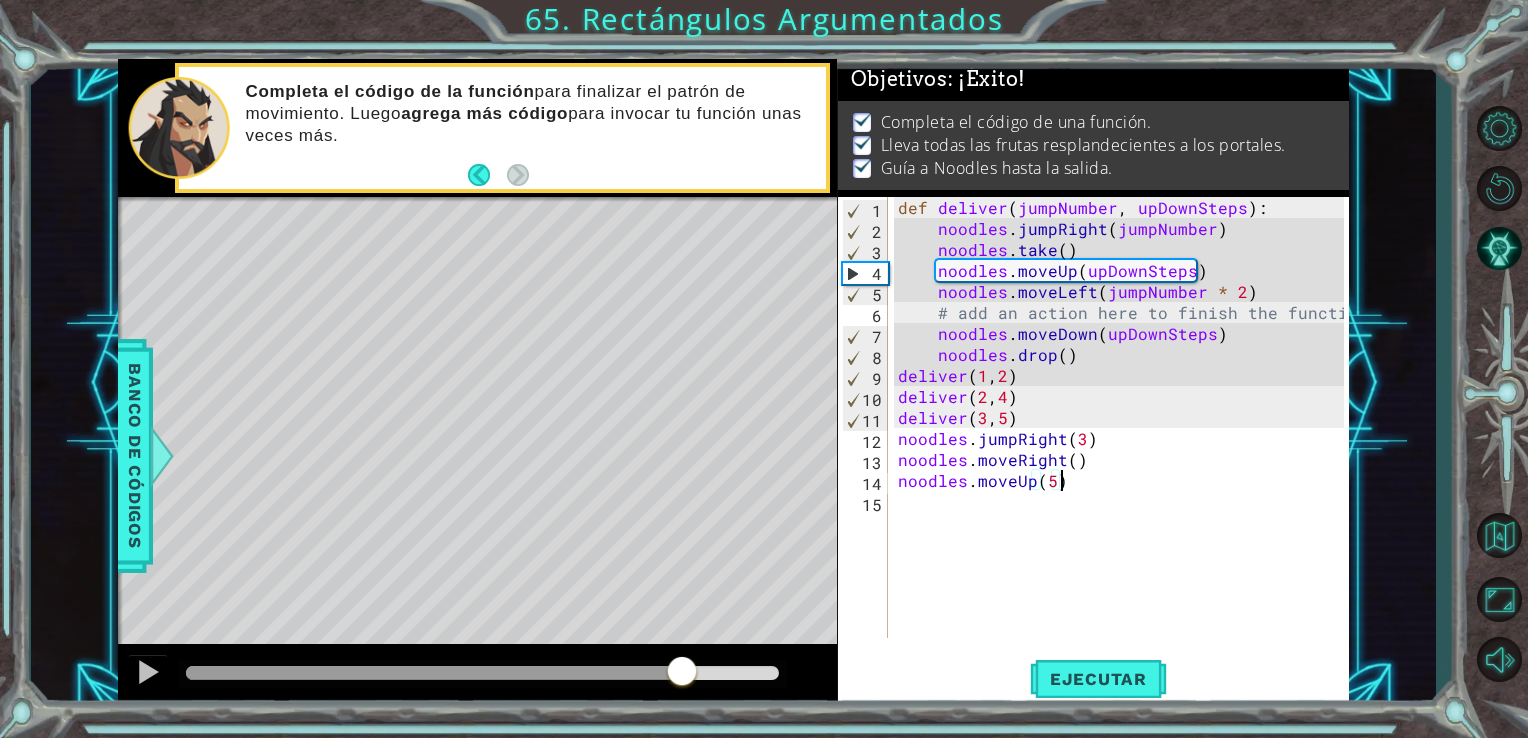 drag, startPoint x: 199, startPoint y: 678, endPoint x: 1141, endPoint y: 631, distance: 943.17175 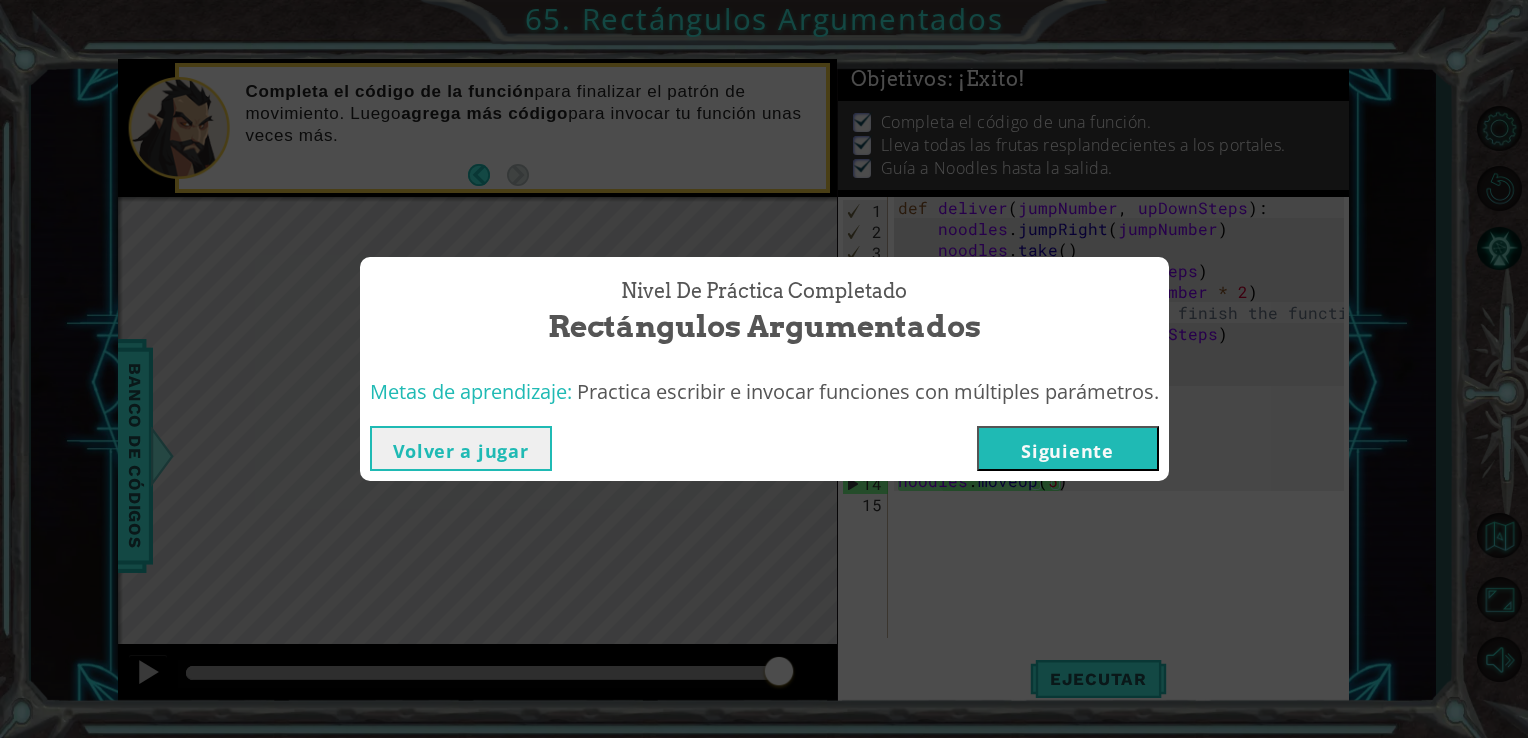 click on "Siguiente" at bounding box center [1068, 448] 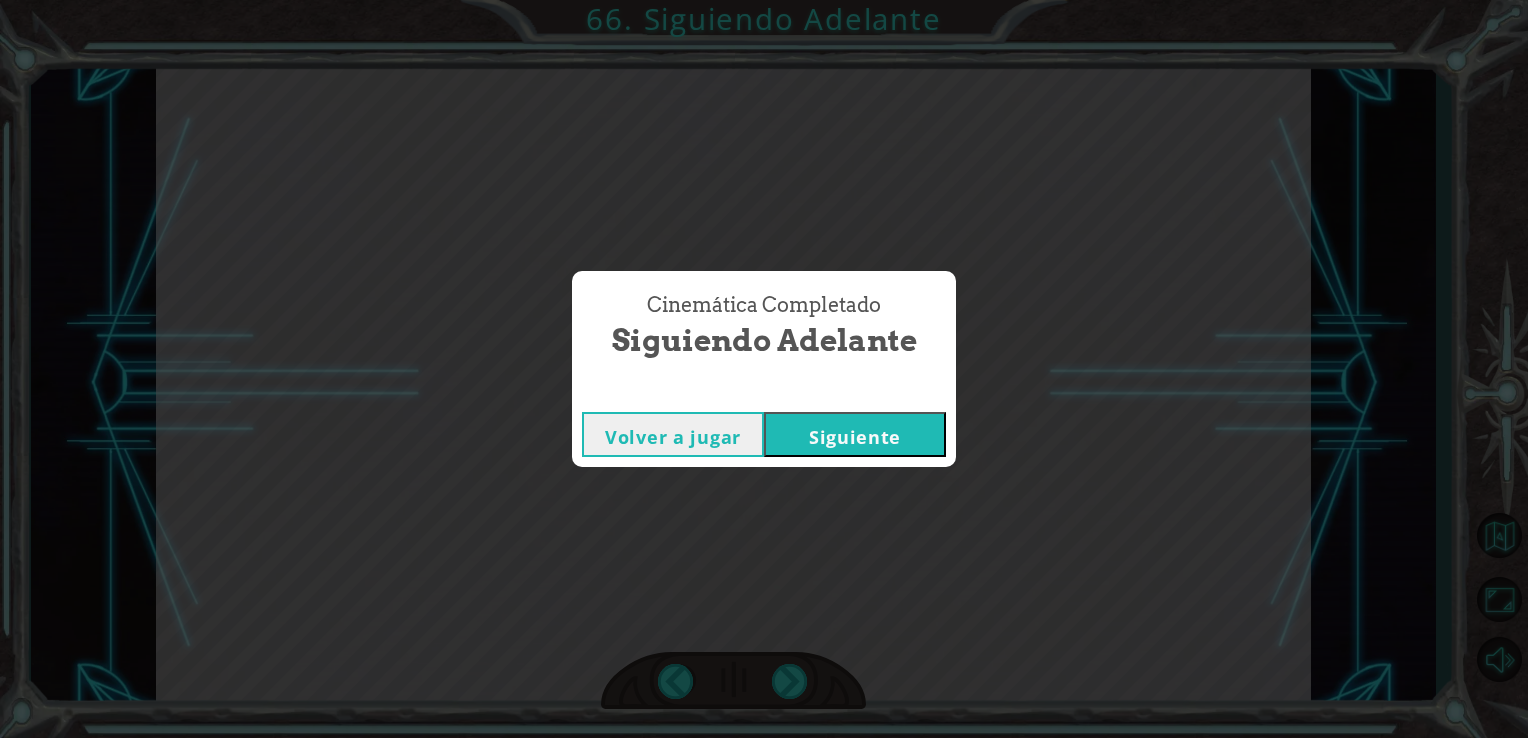 click on "Siguiente" at bounding box center (855, 434) 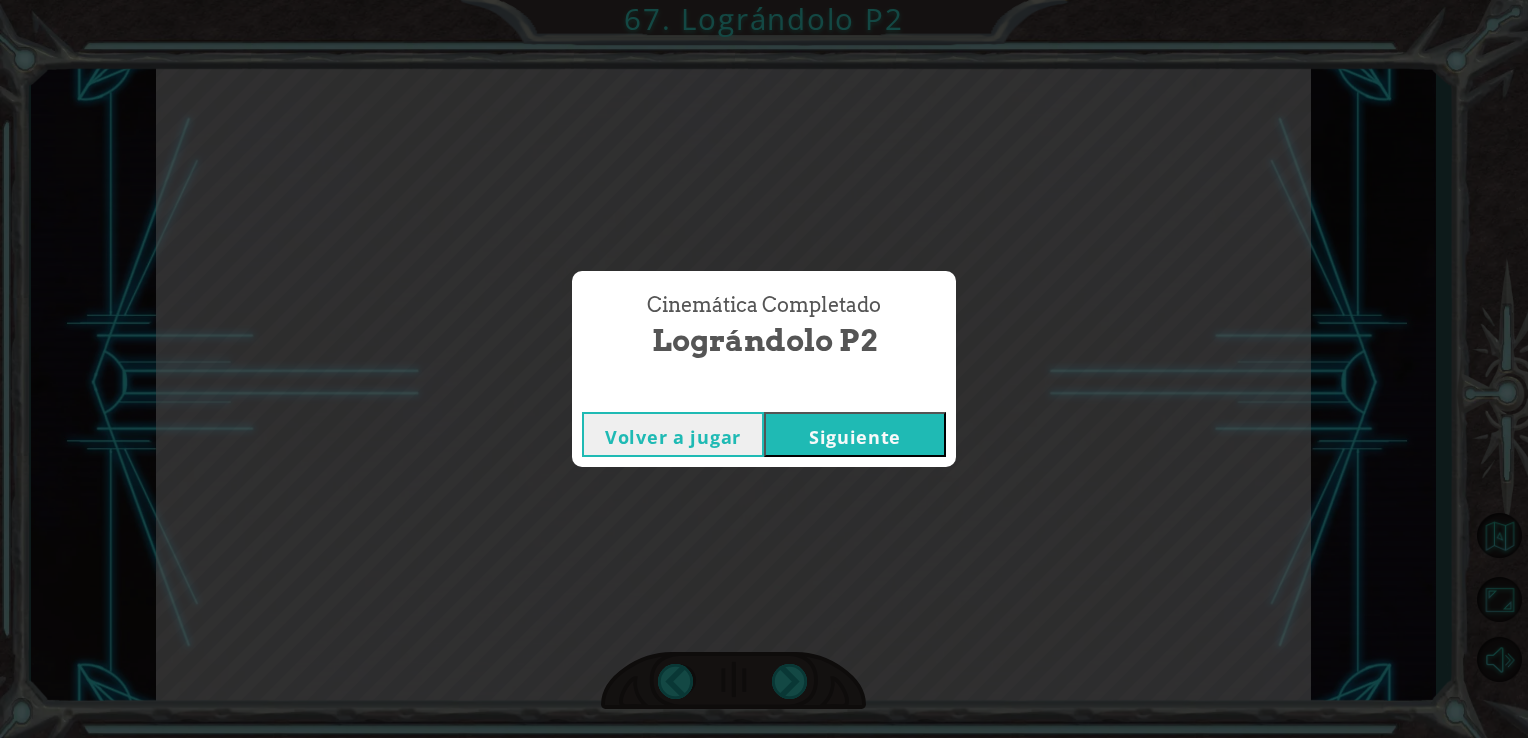 click on "Siguiente" at bounding box center (855, 434) 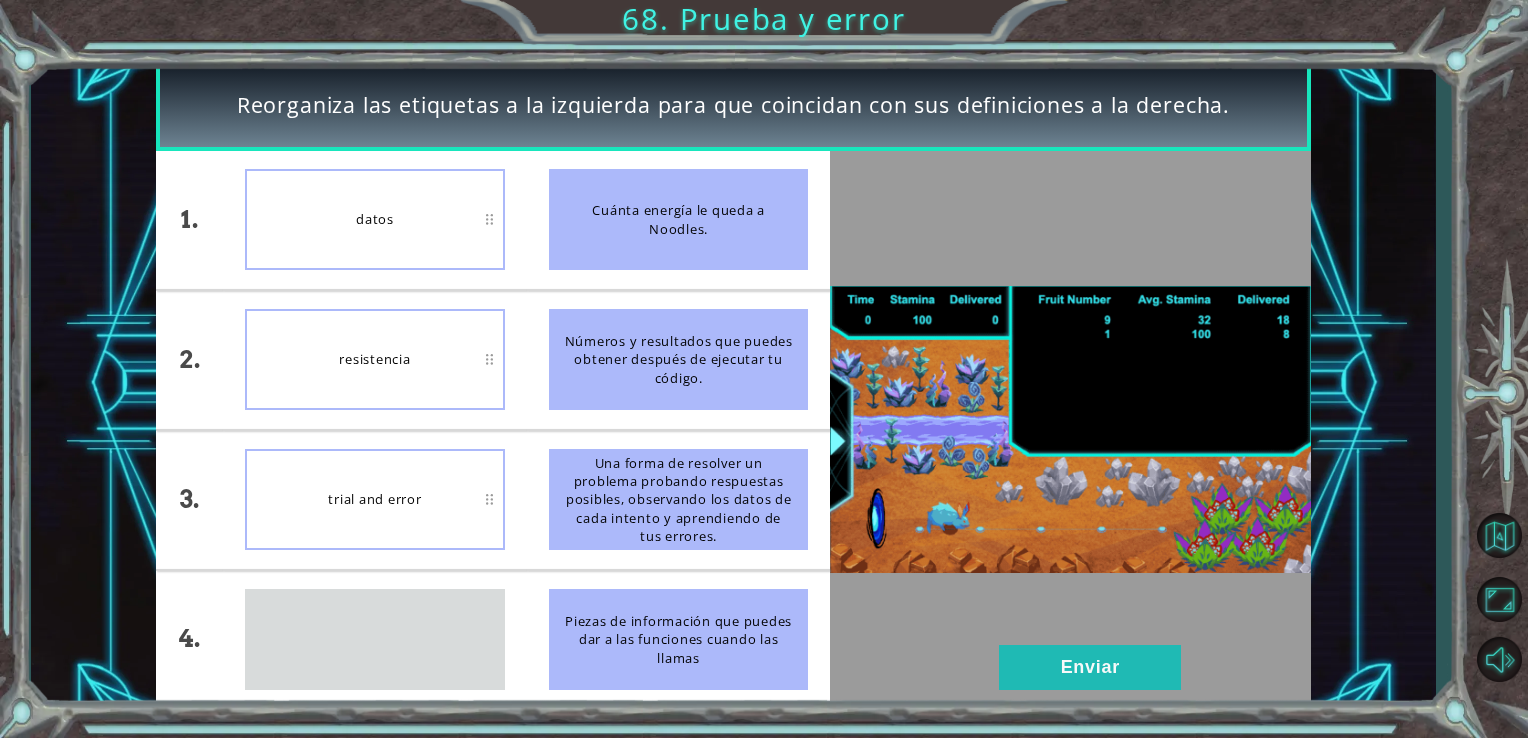 type 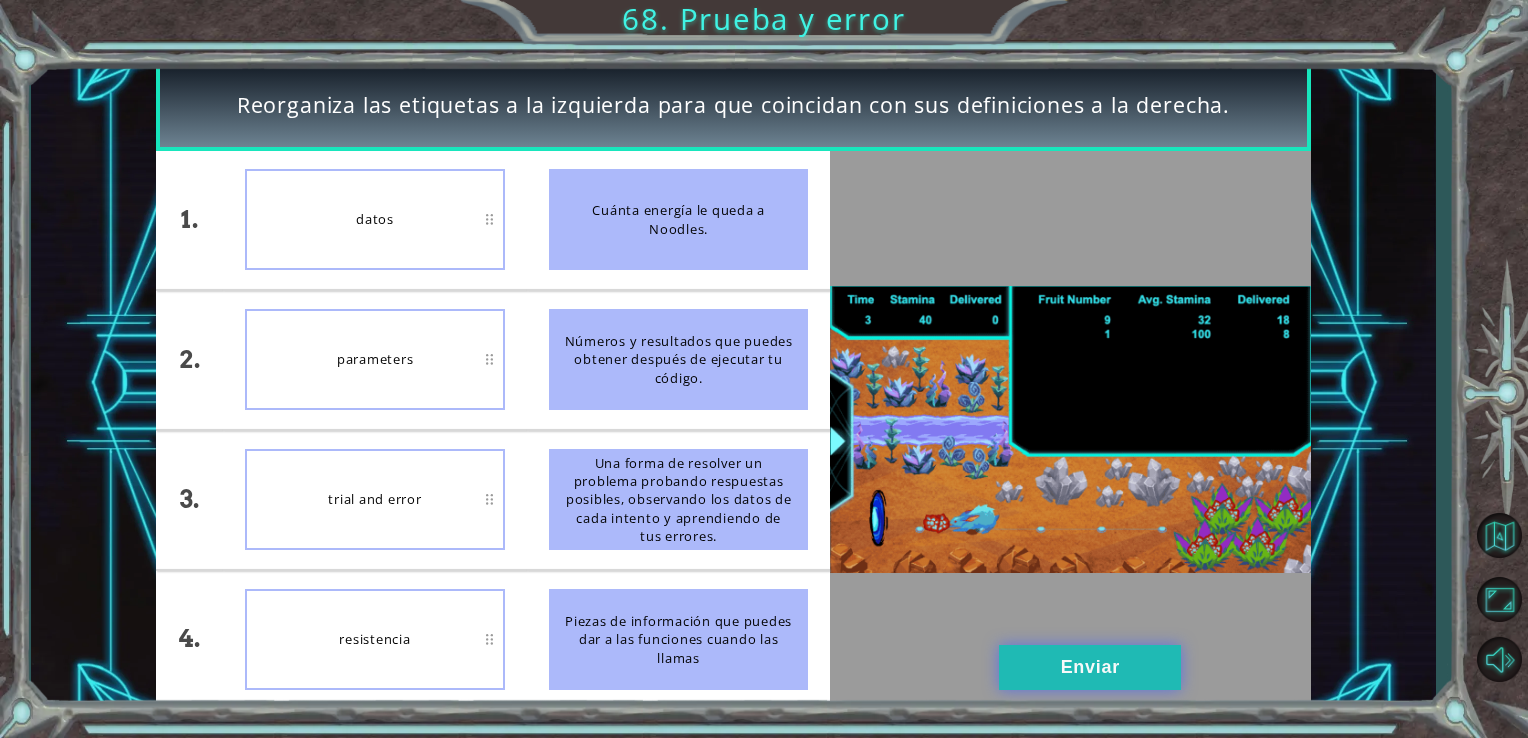 click on "Enviar" at bounding box center (1090, 667) 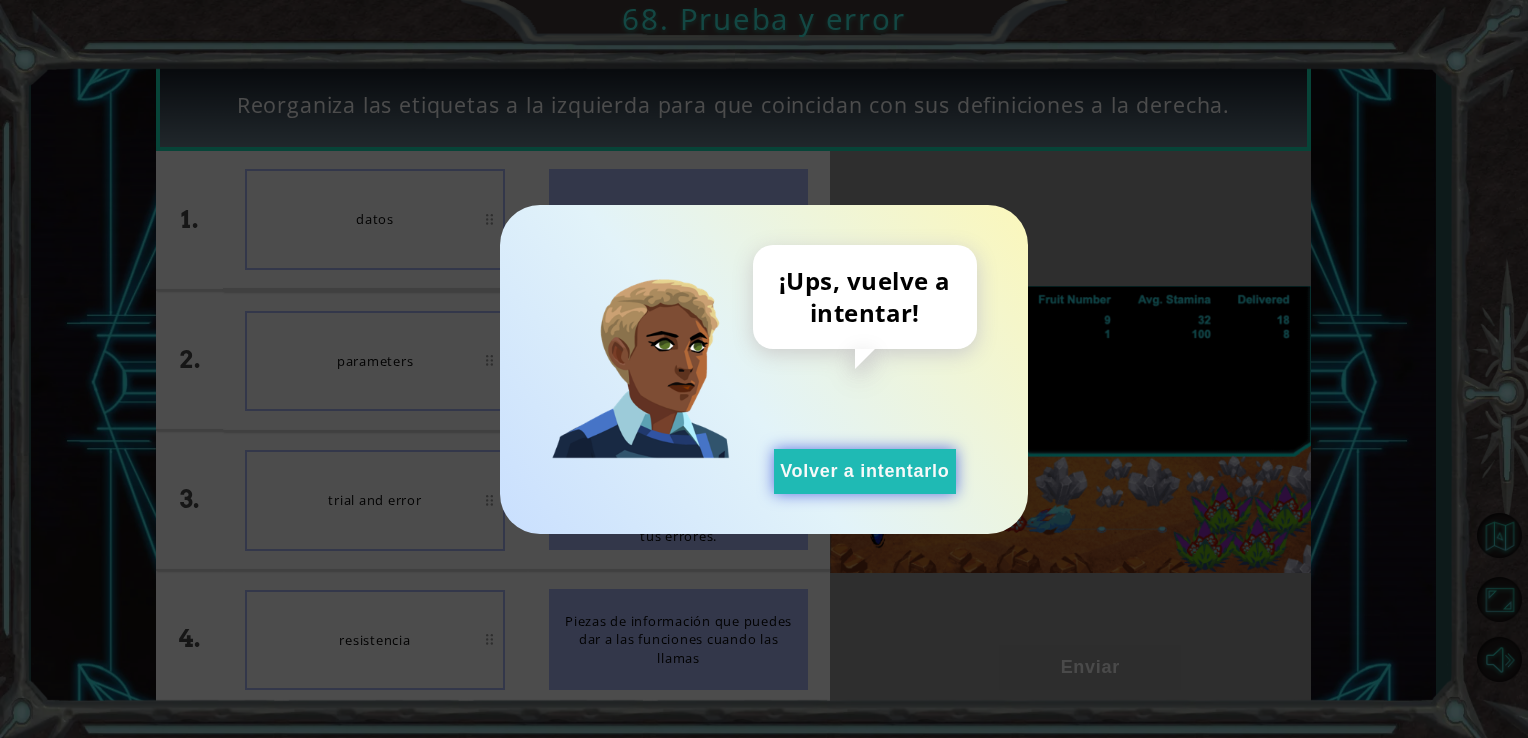 click on "Volver a intentarlo" at bounding box center (865, 471) 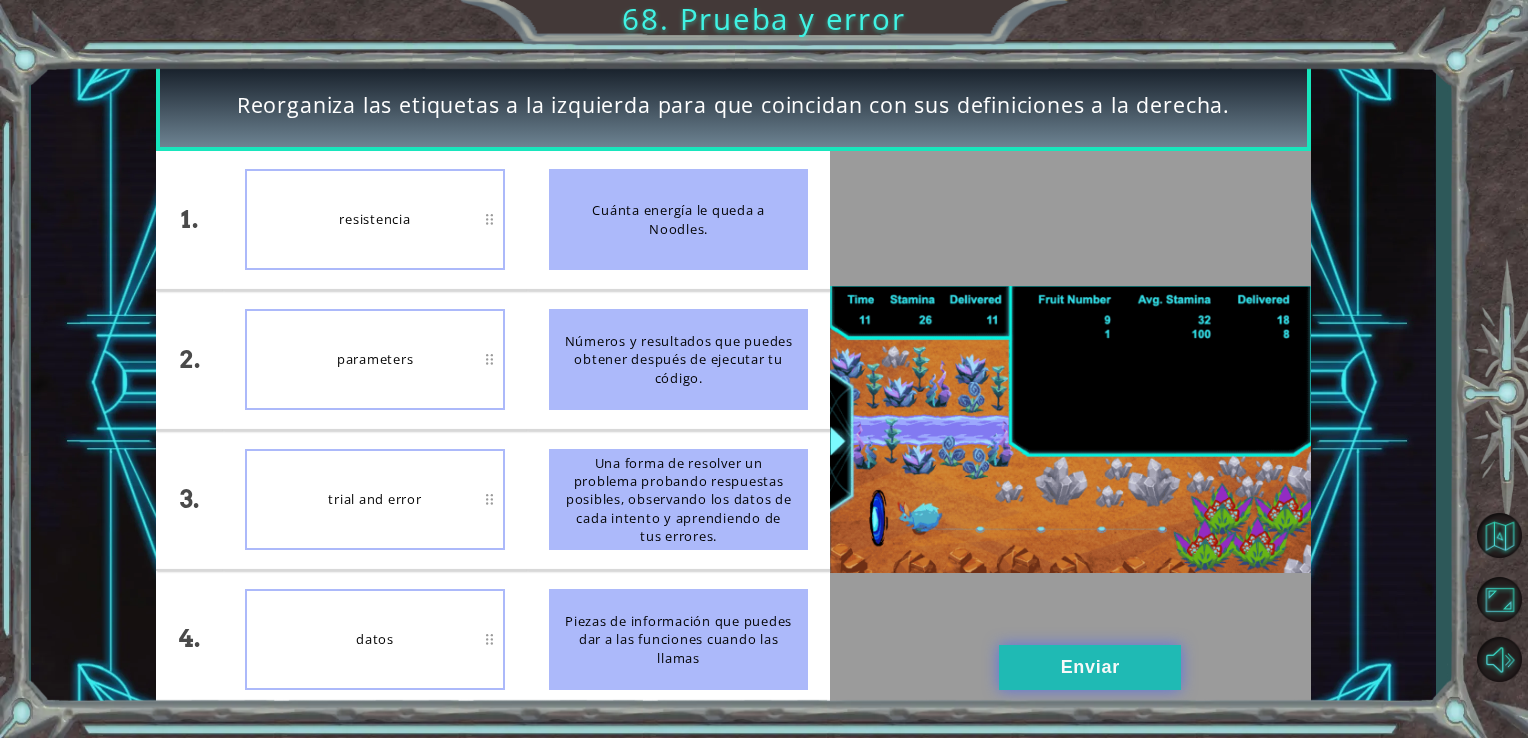 click on "Enviar" at bounding box center [1090, 667] 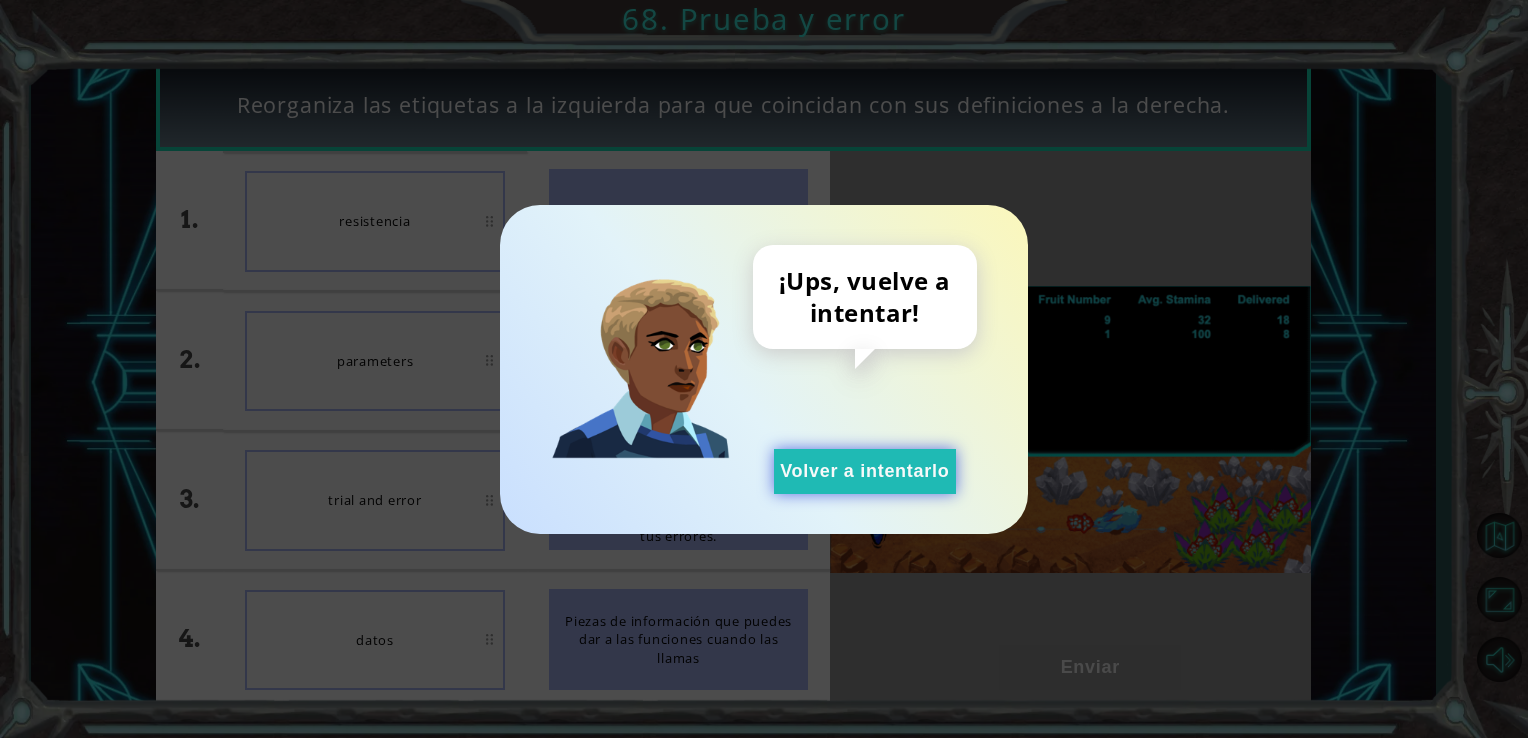 click on "Volver a intentarlo" at bounding box center (865, 471) 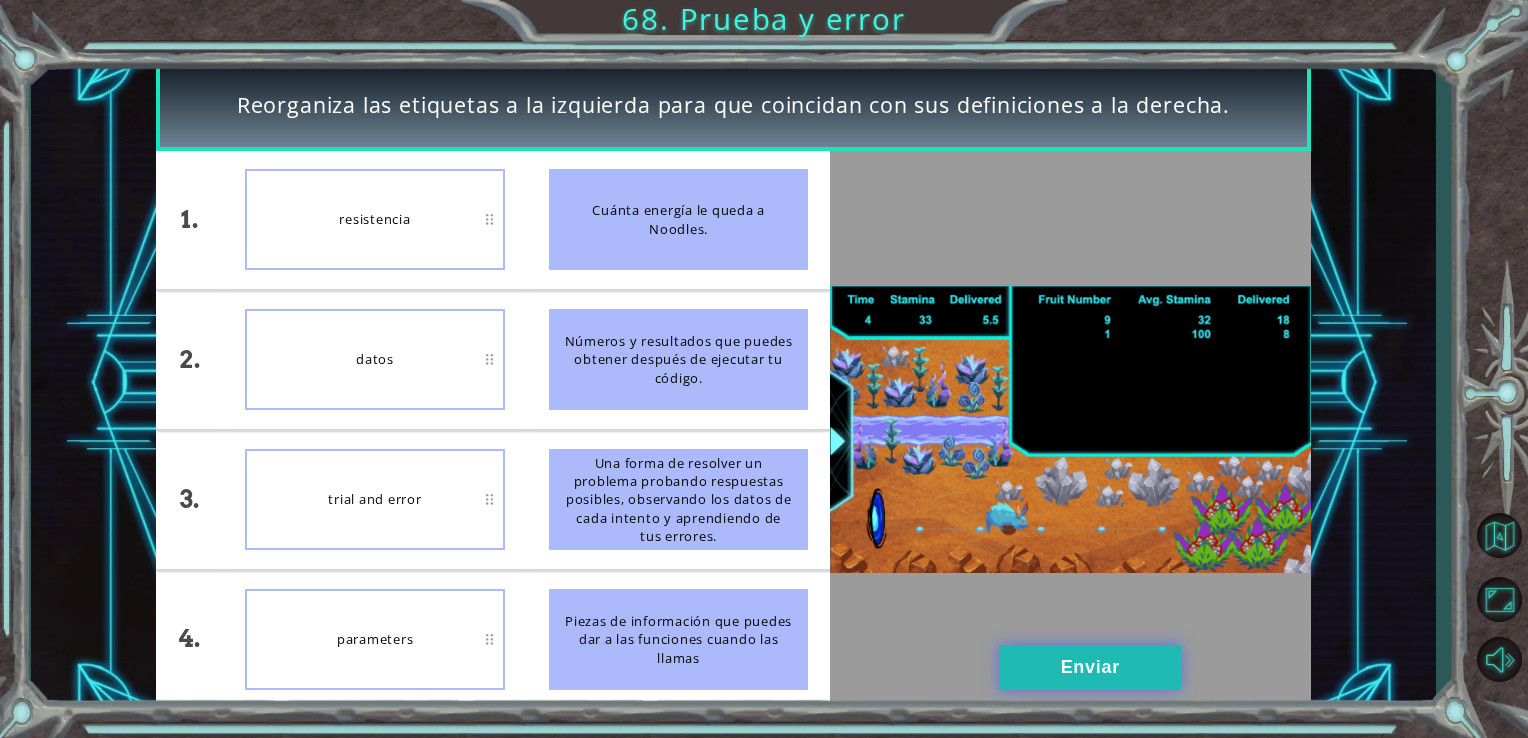 click on "Enviar" at bounding box center [1090, 667] 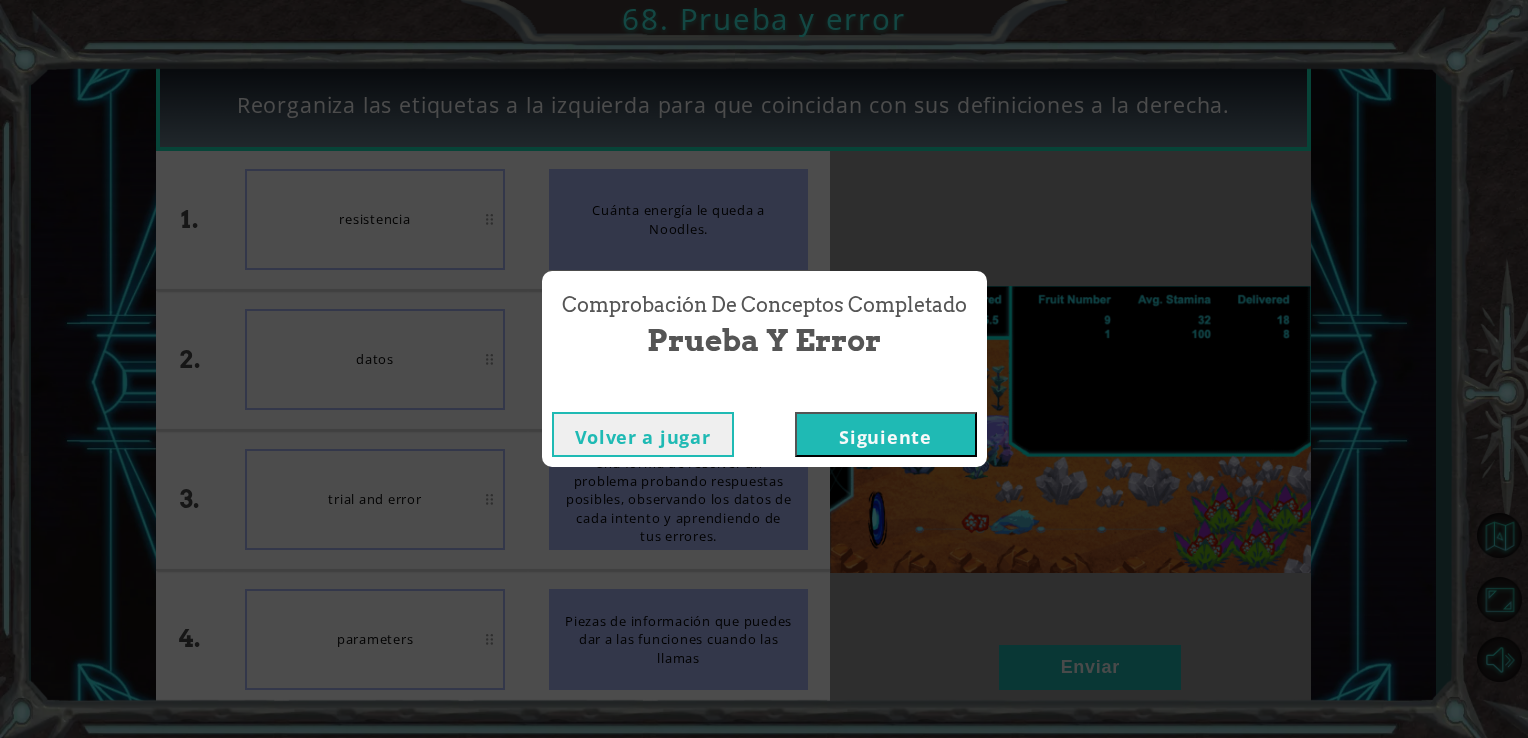 click on "Siguiente" at bounding box center (886, 434) 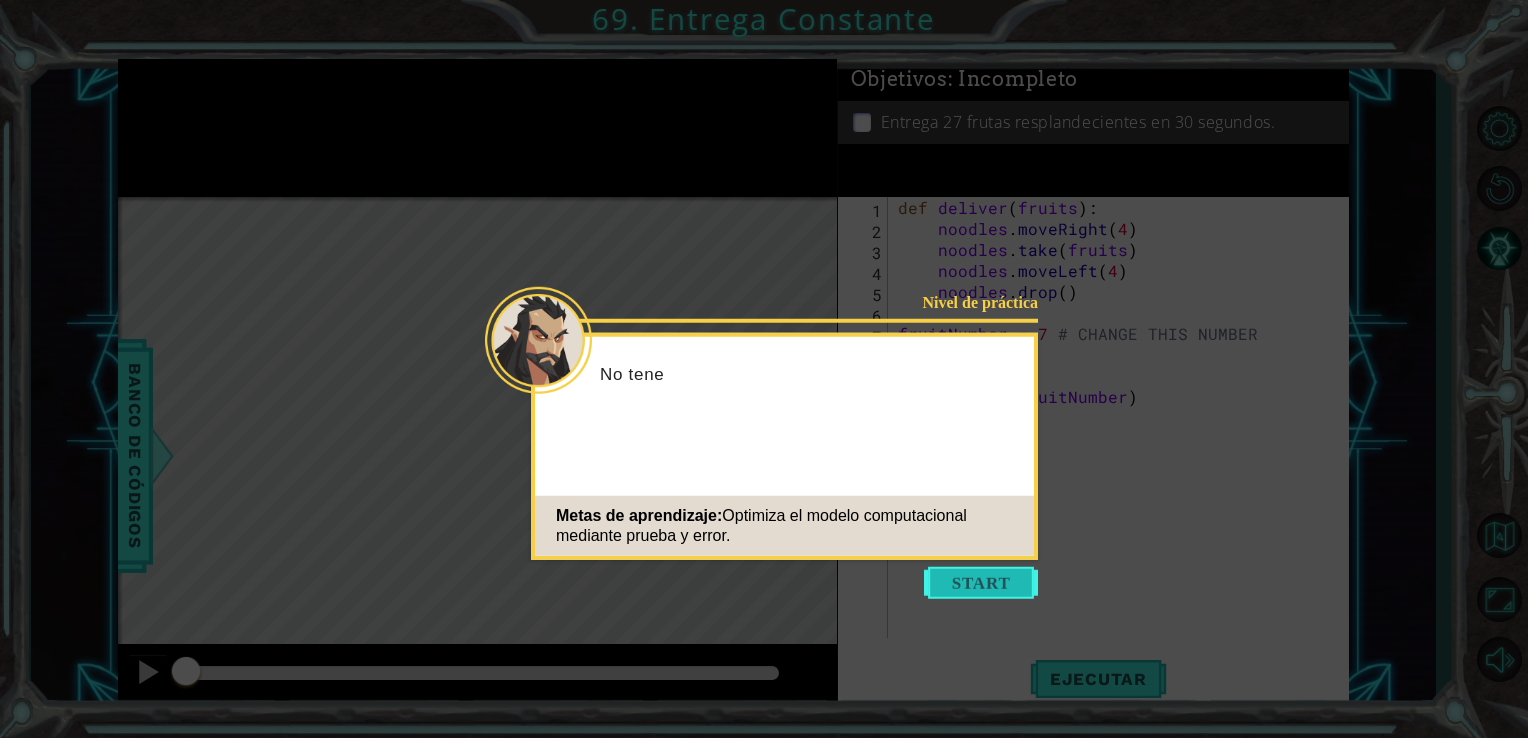 click at bounding box center [981, 583] 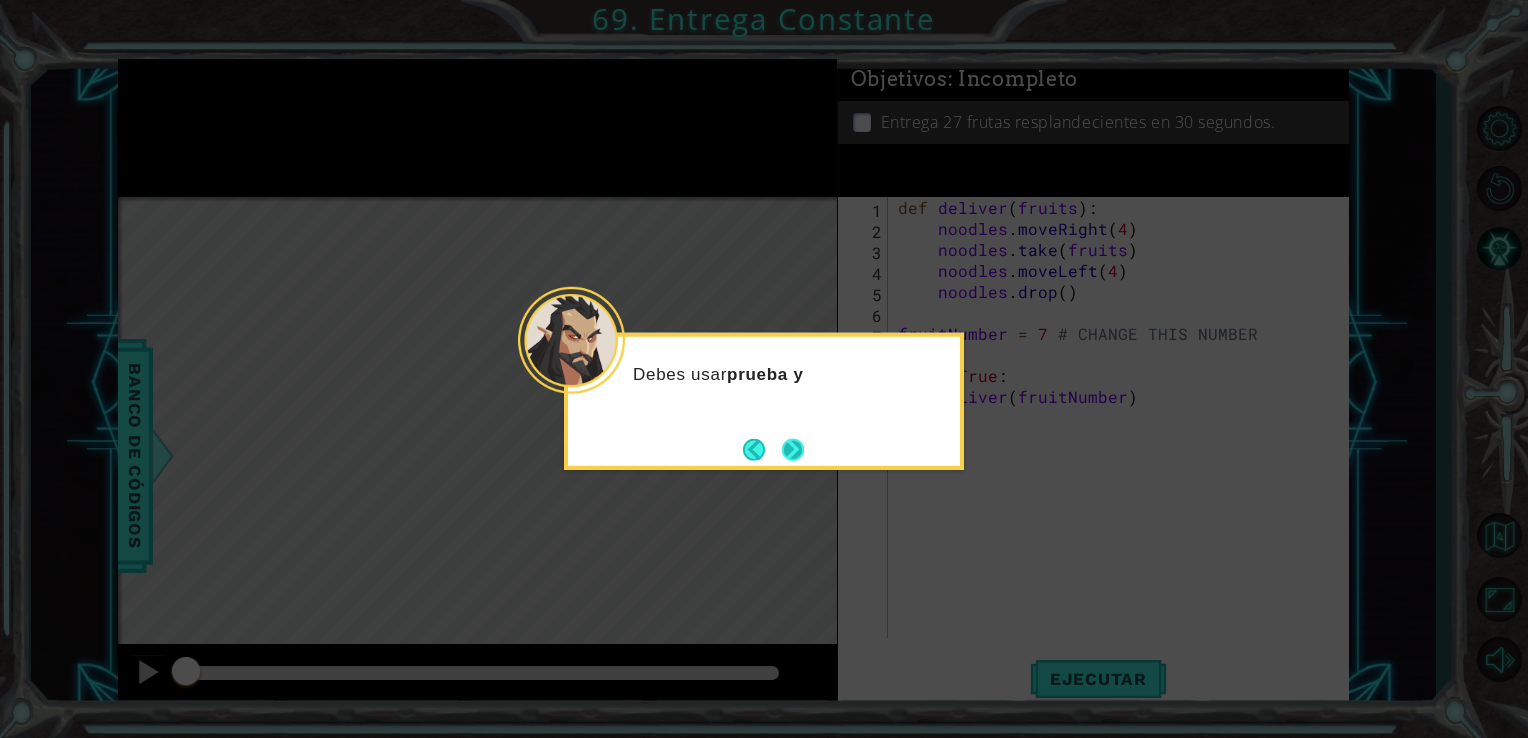 click at bounding box center [793, 449] 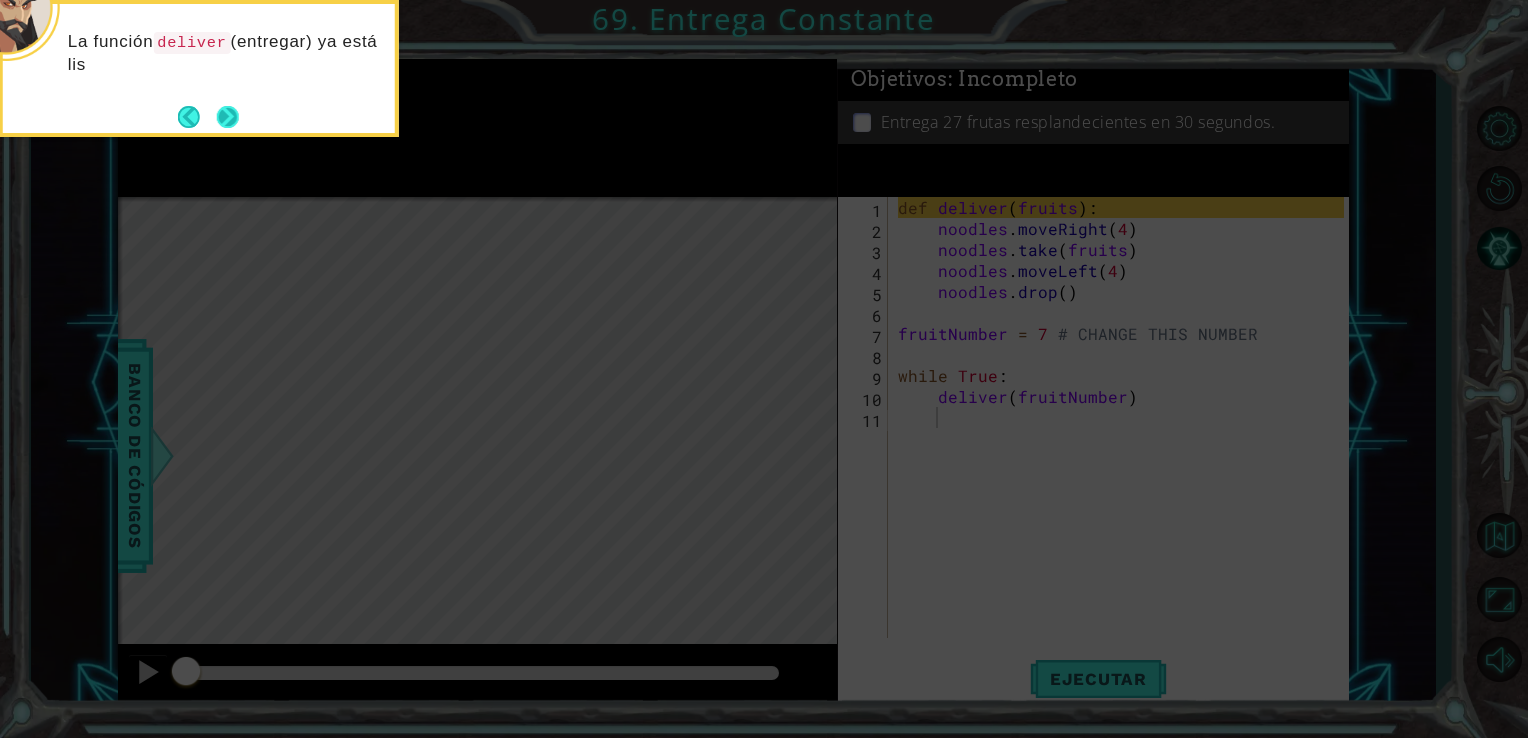 click at bounding box center [227, 116] 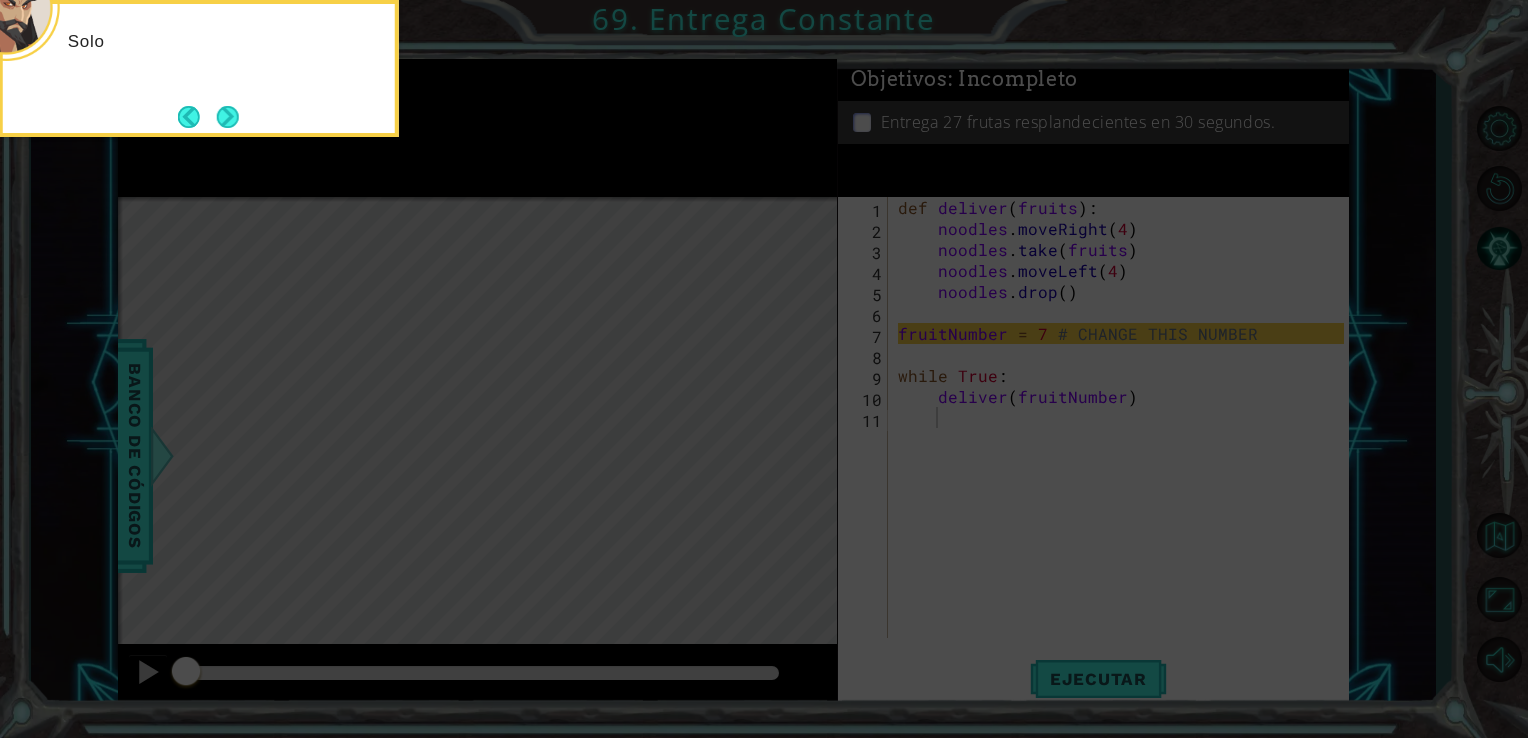 click at bounding box center (228, 117) 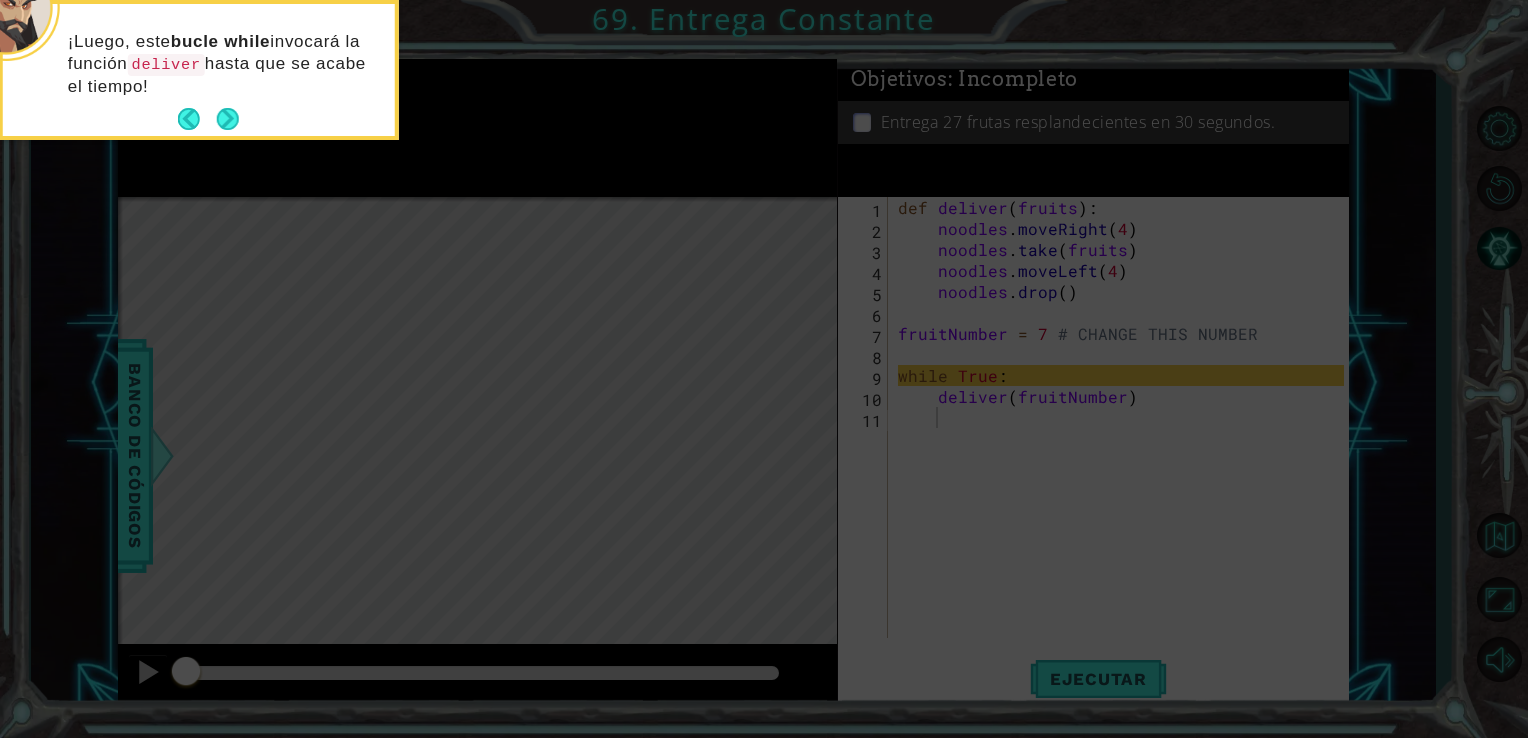 click at bounding box center (227, 119) 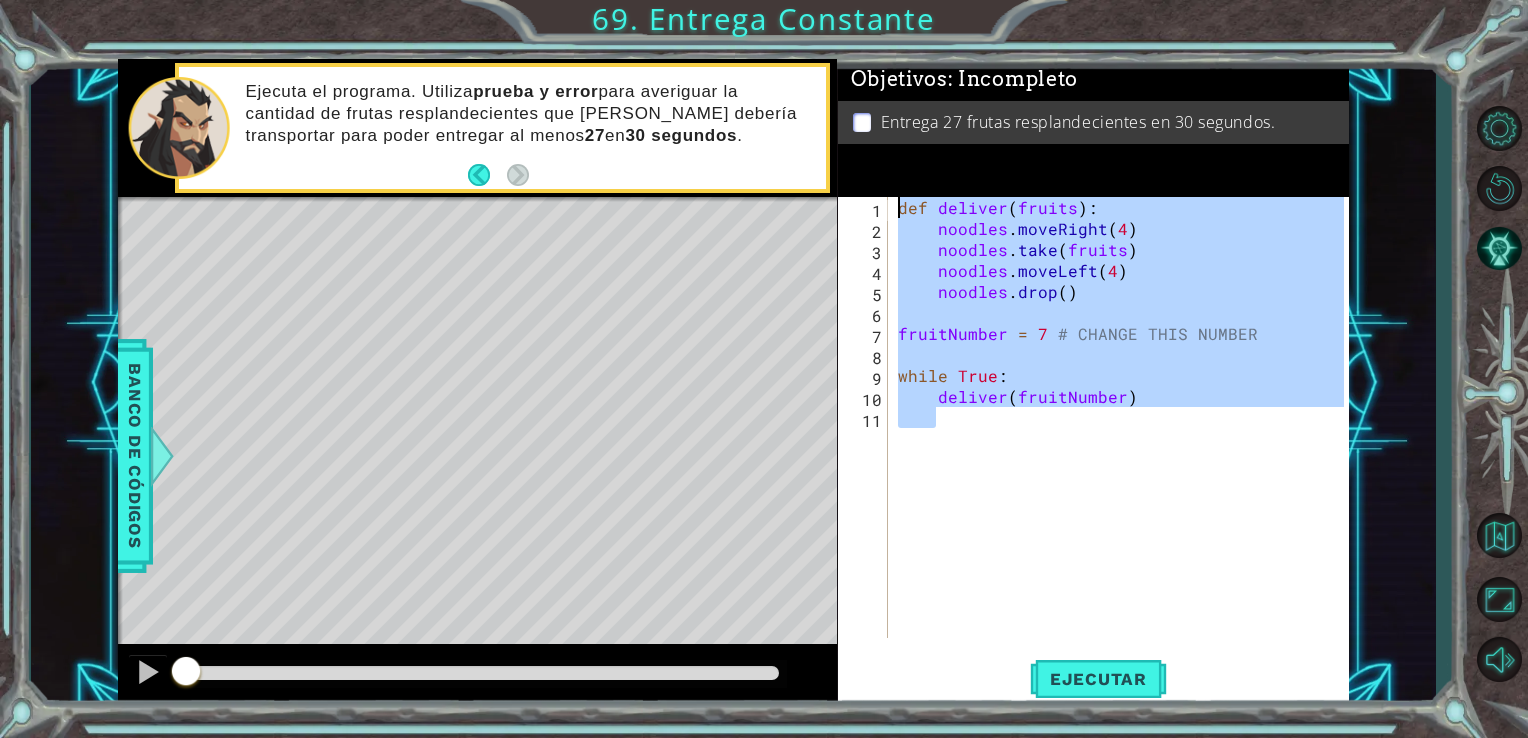 drag, startPoint x: 964, startPoint y: 502, endPoint x: 817, endPoint y: 48, distance: 477.2054 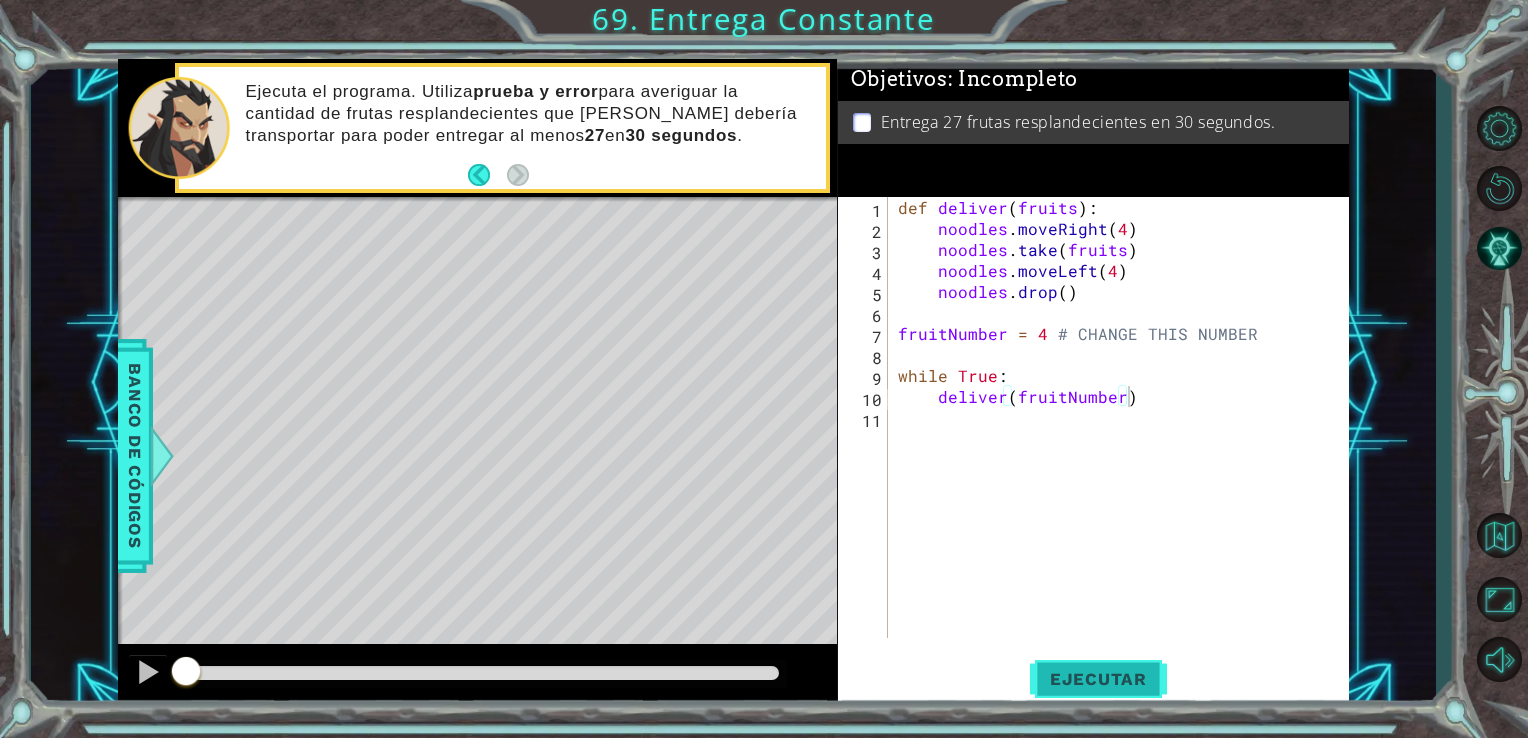 click on "Ejecutar" at bounding box center [1098, 678] 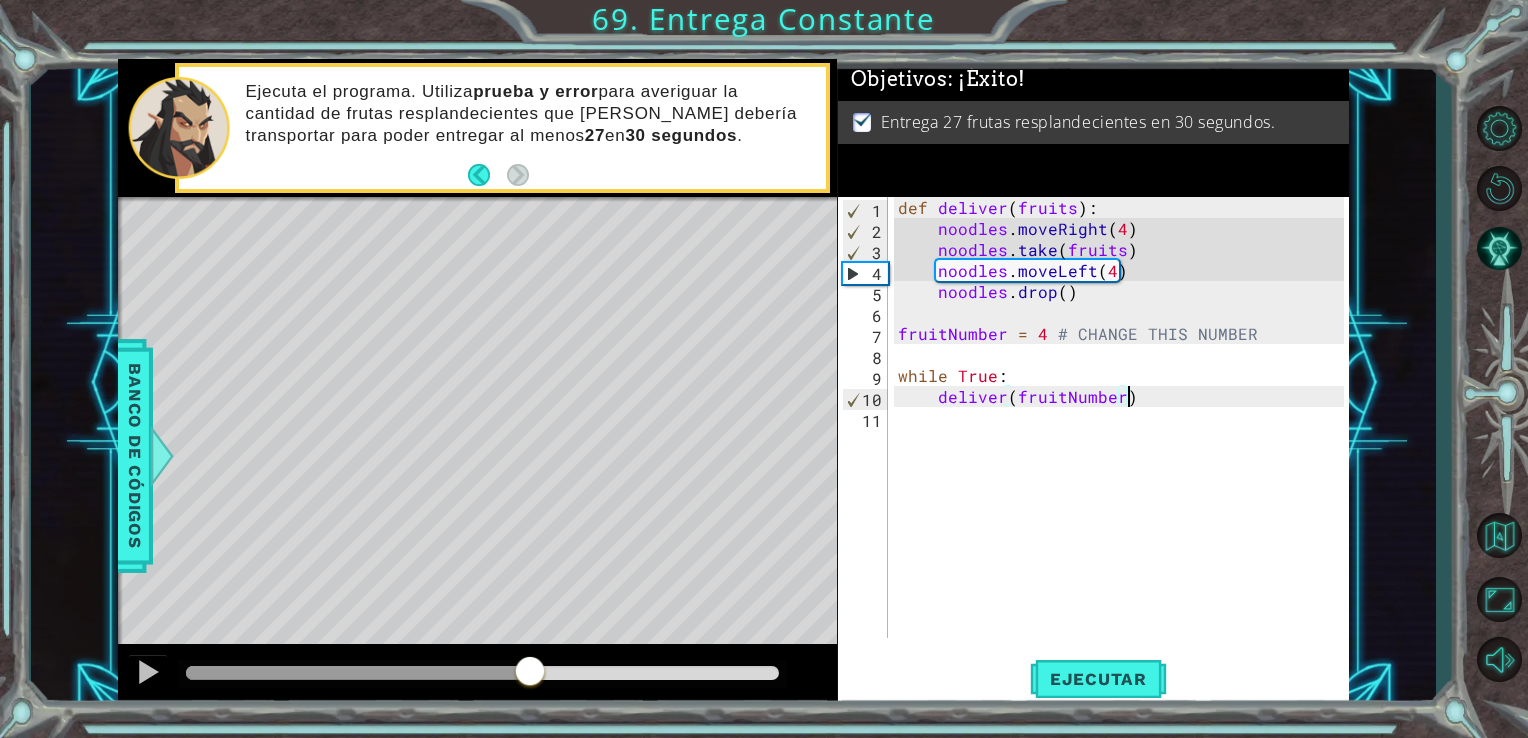 drag, startPoint x: 204, startPoint y: 684, endPoint x: 809, endPoint y: 678, distance: 605.0297 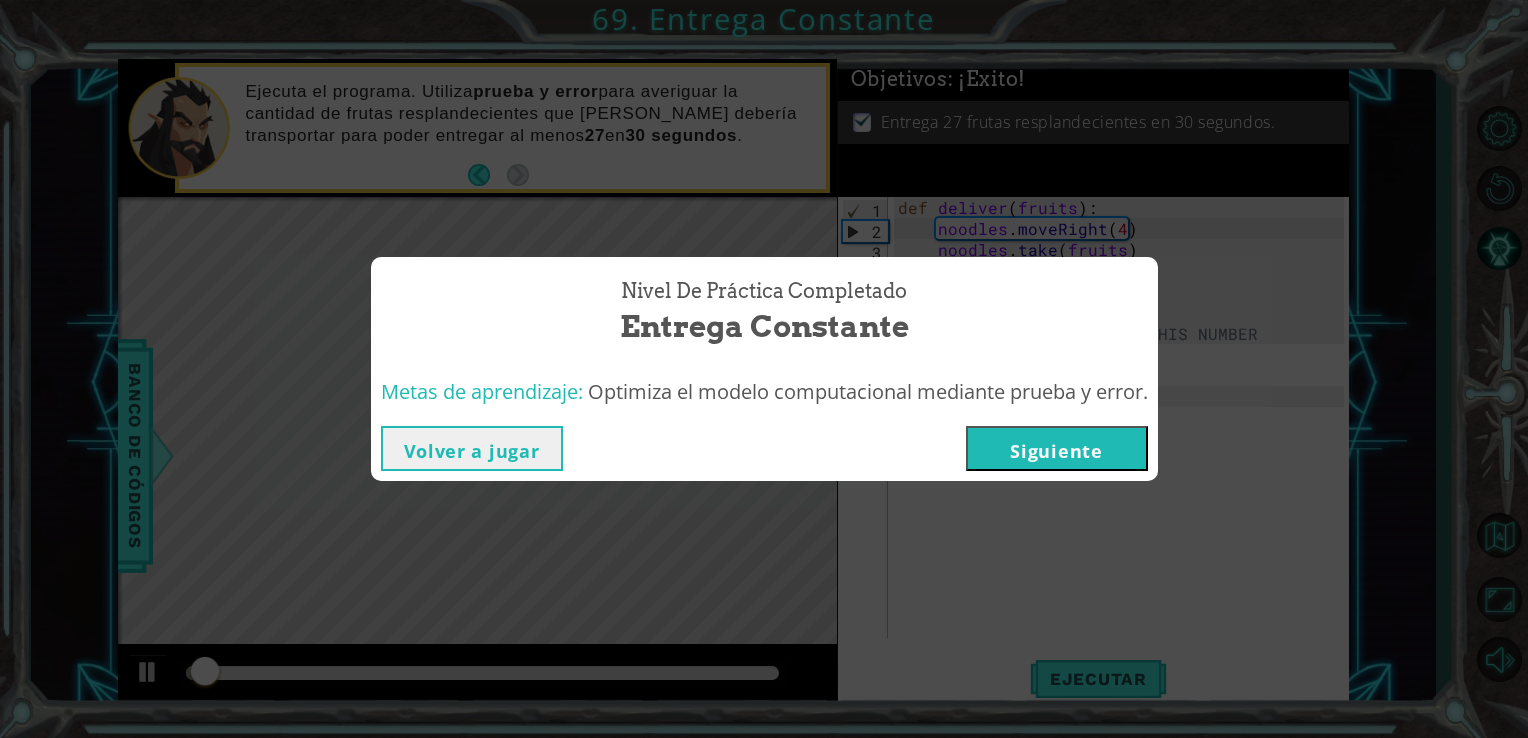 click on "Siguiente" at bounding box center [1057, 448] 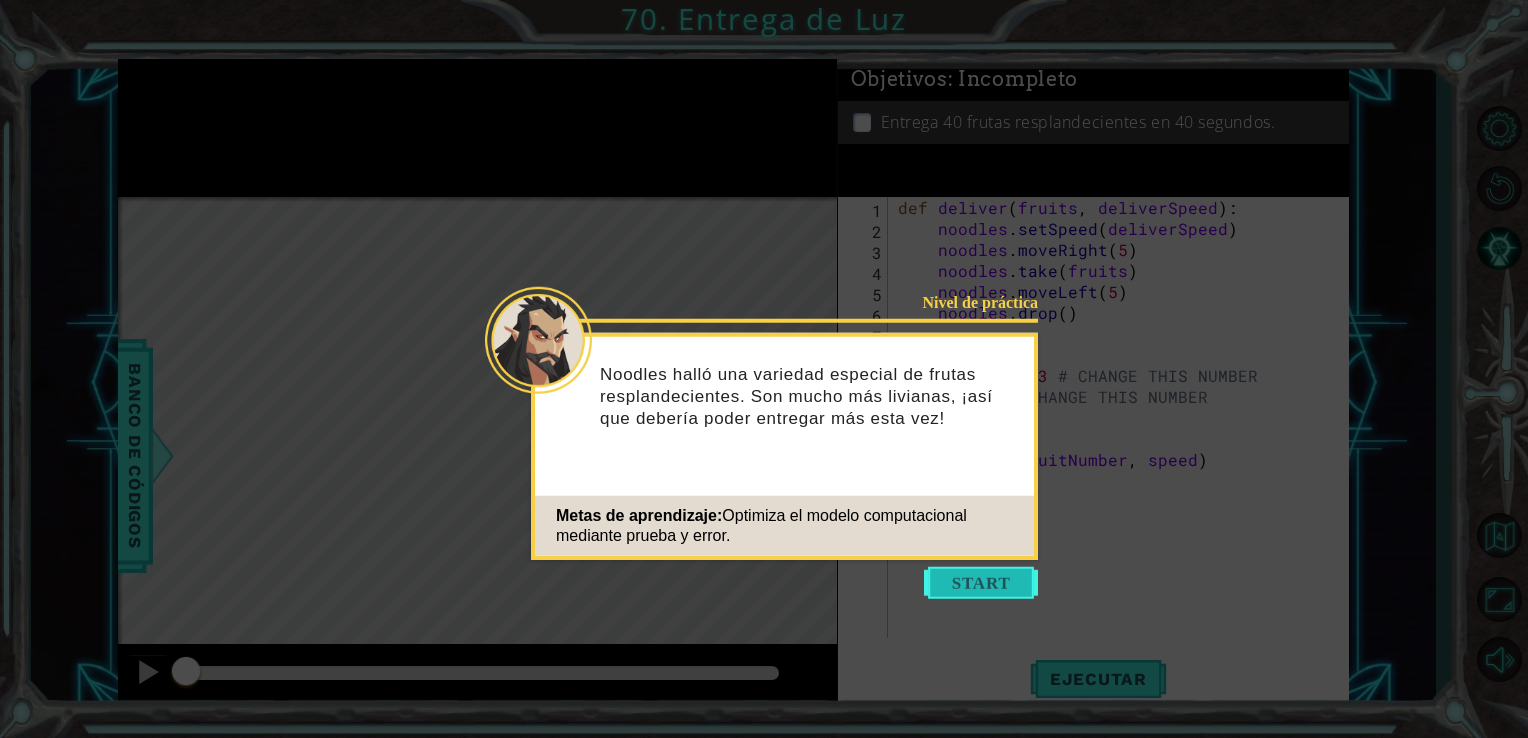 click at bounding box center [981, 583] 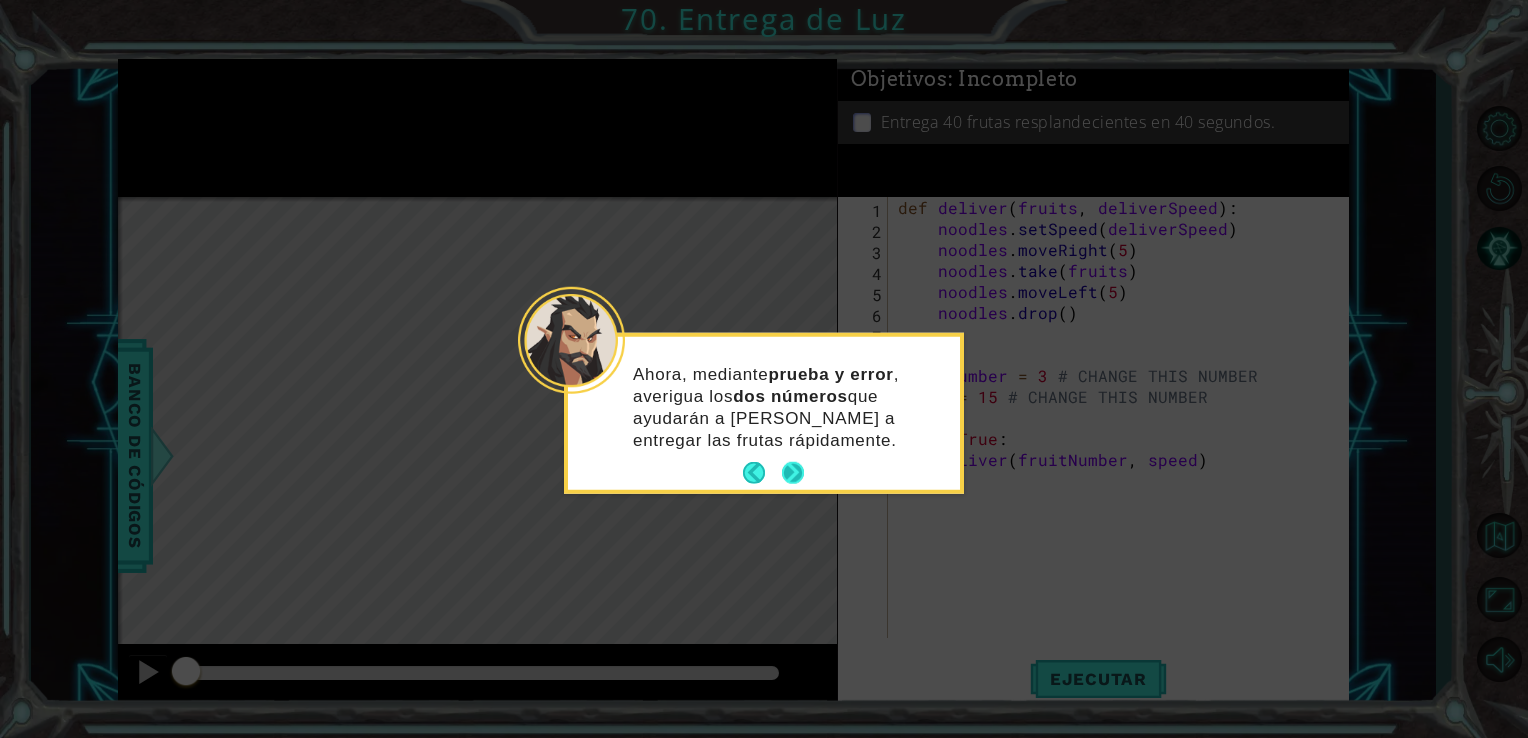 click at bounding box center (793, 473) 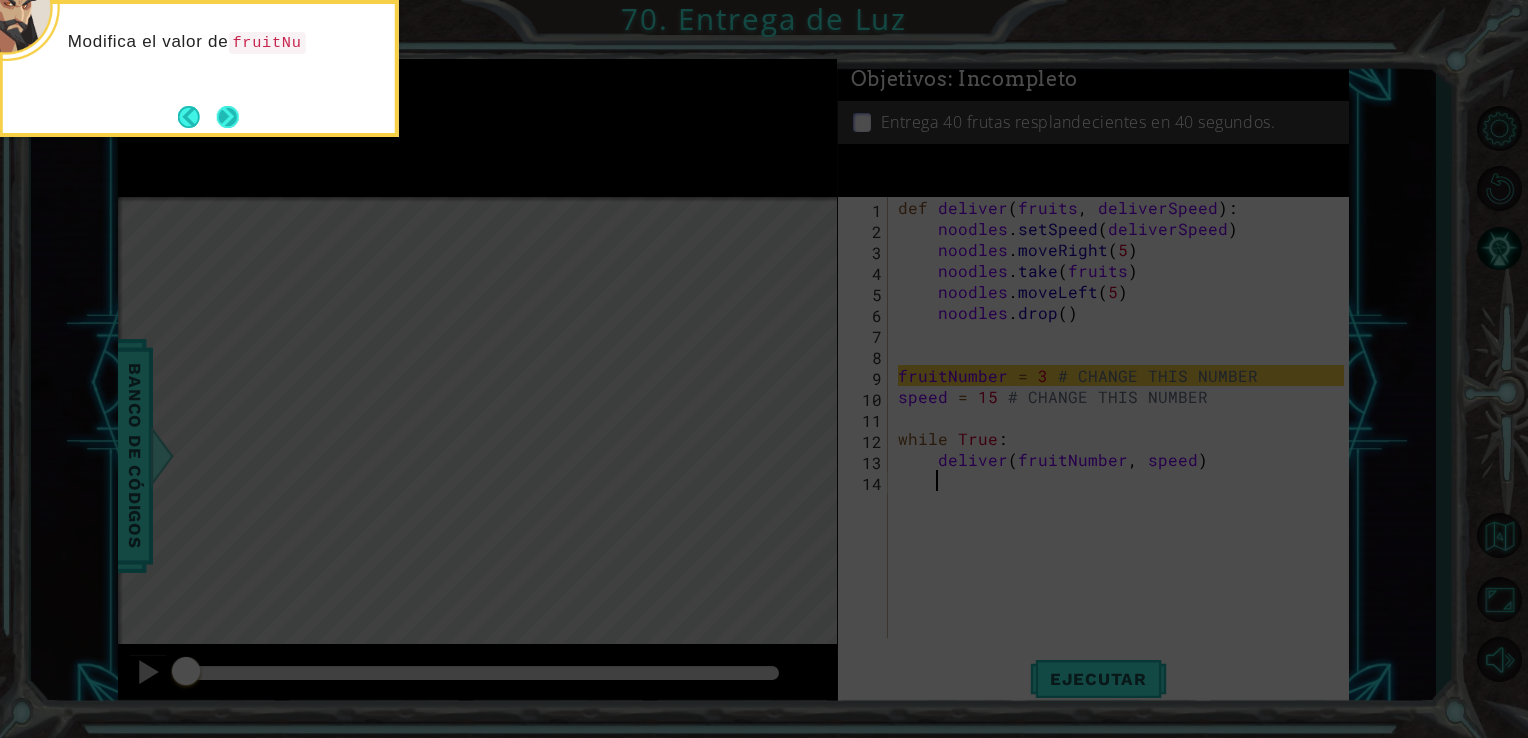 click at bounding box center [227, 116] 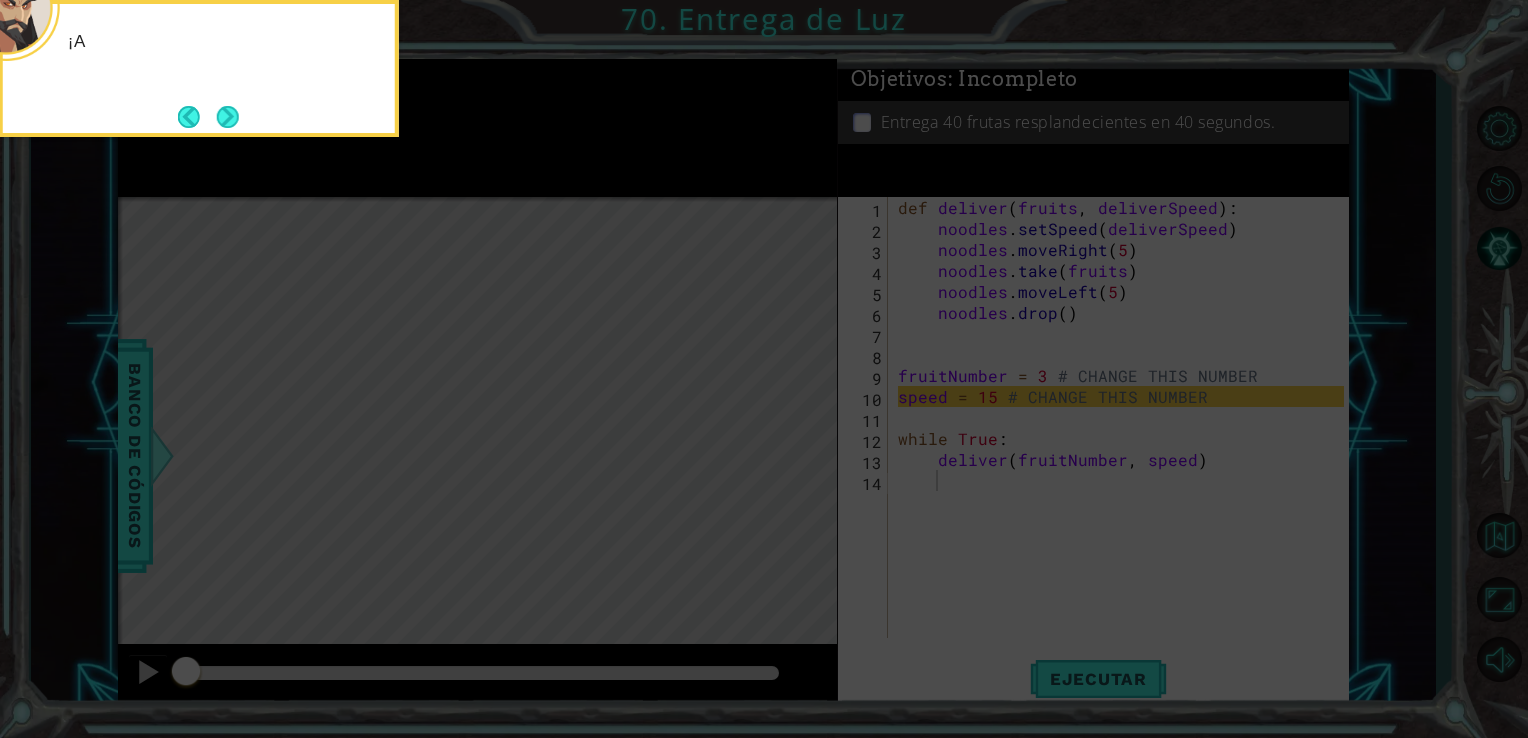 click at bounding box center [228, 117] 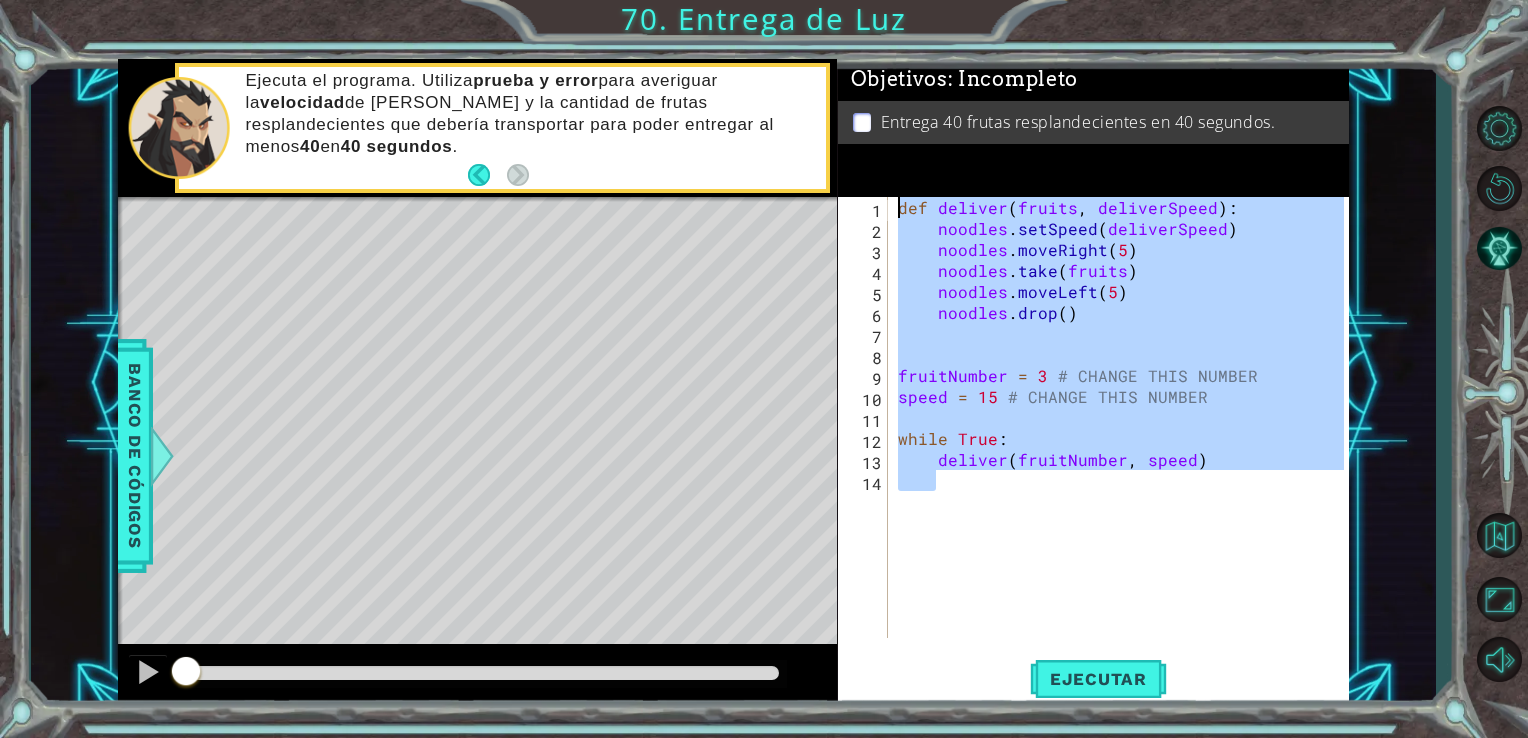 drag, startPoint x: 952, startPoint y: 550, endPoint x: 839, endPoint y: 158, distance: 407.962 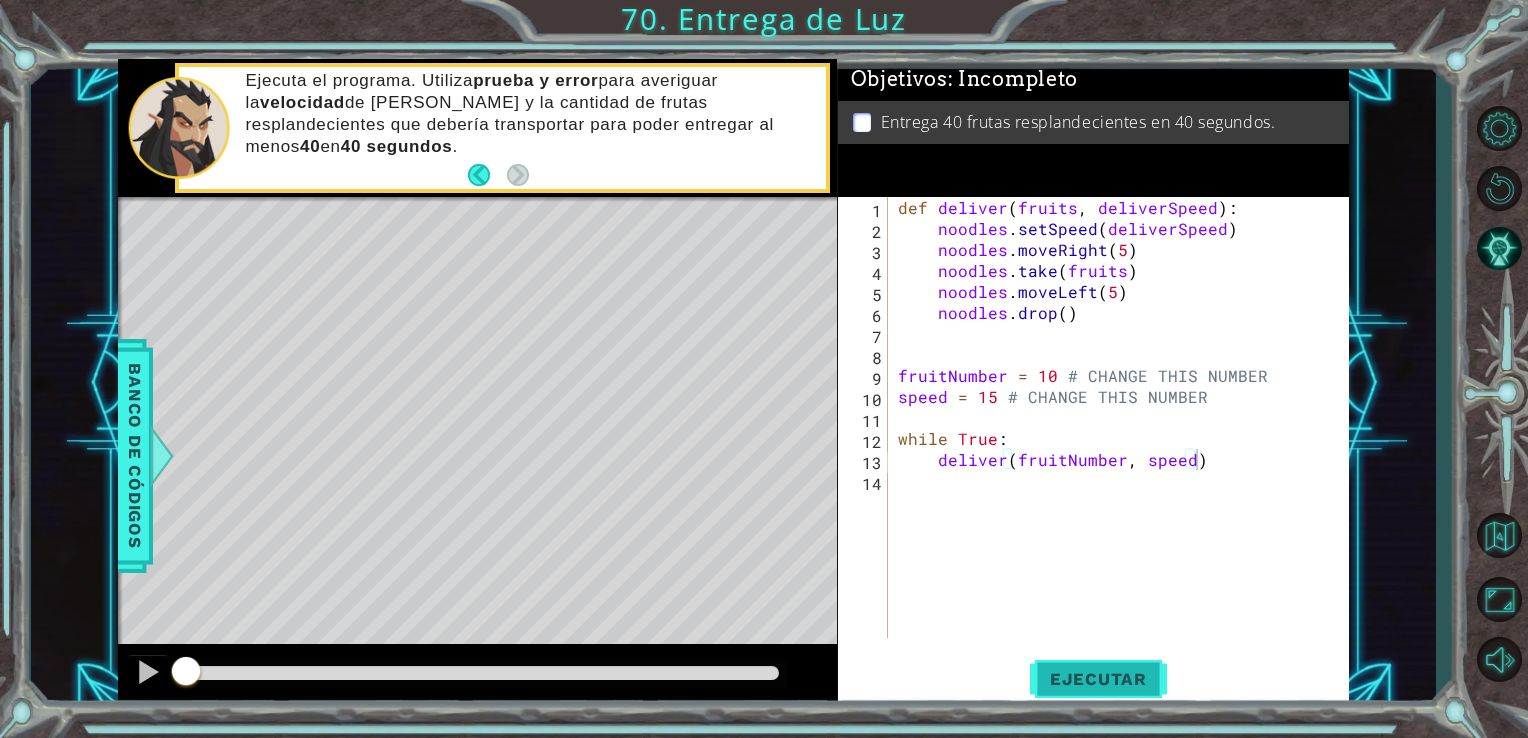 click on "Ejecutar" at bounding box center (1098, 679) 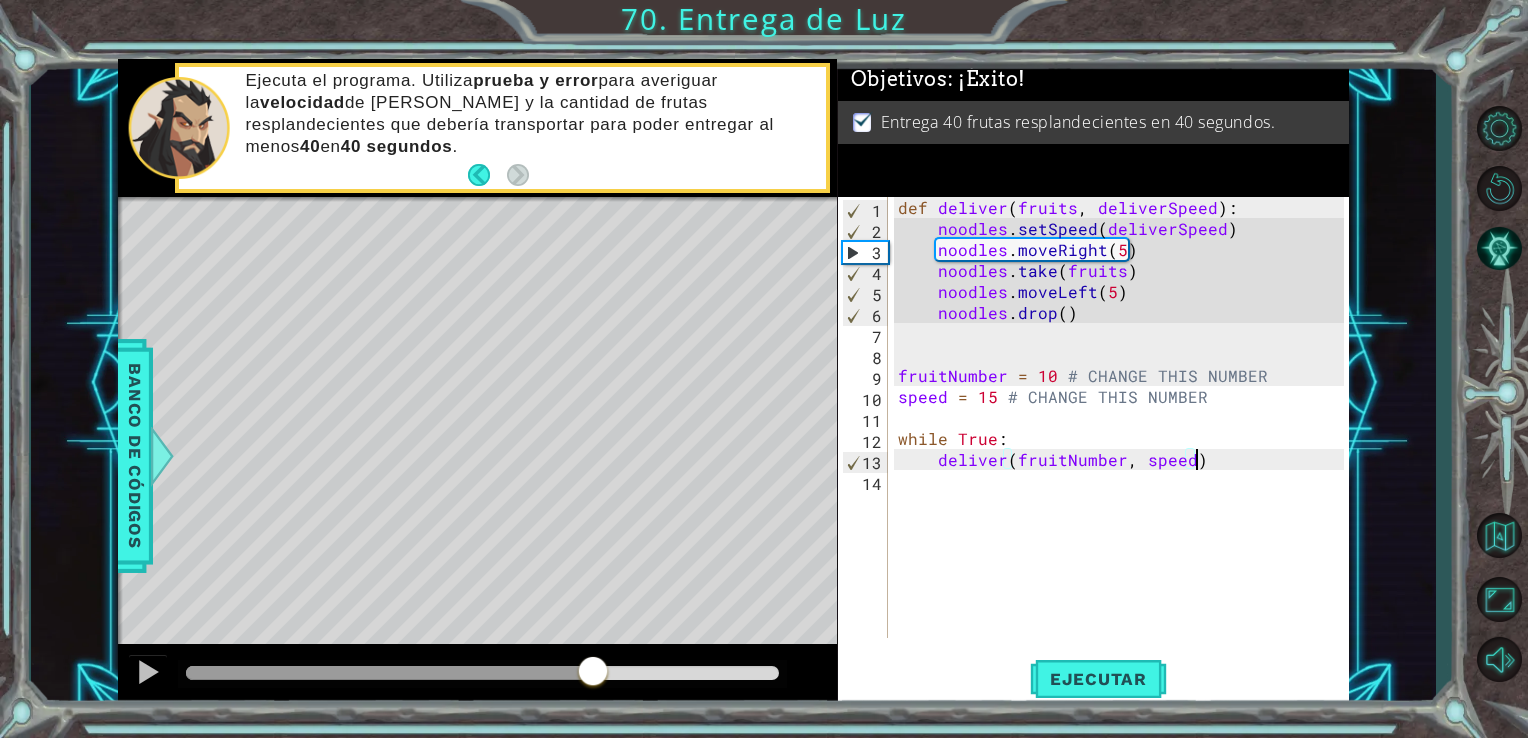 drag, startPoint x: 216, startPoint y: 662, endPoint x: 992, endPoint y: 660, distance: 776.00256 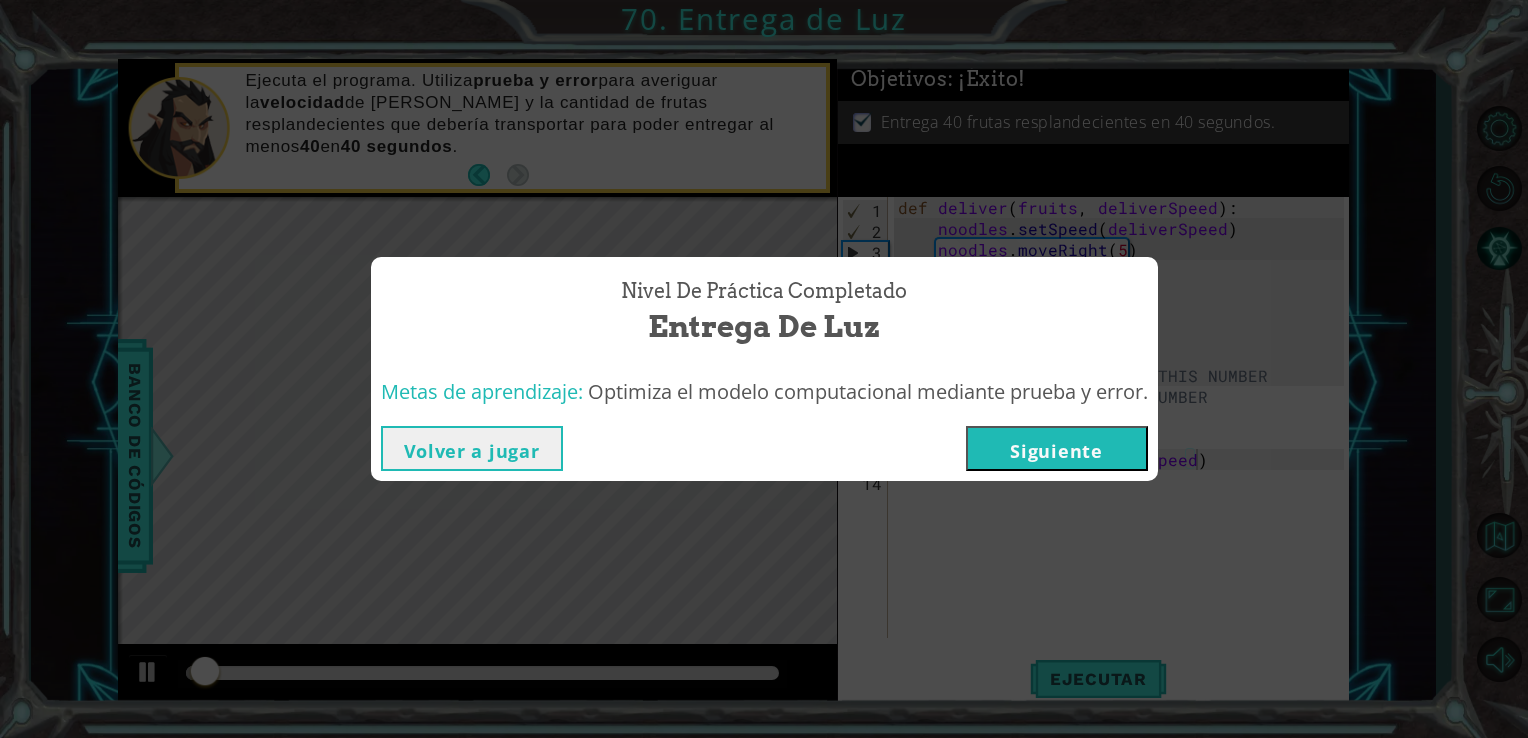 click on "Siguiente" at bounding box center [1057, 448] 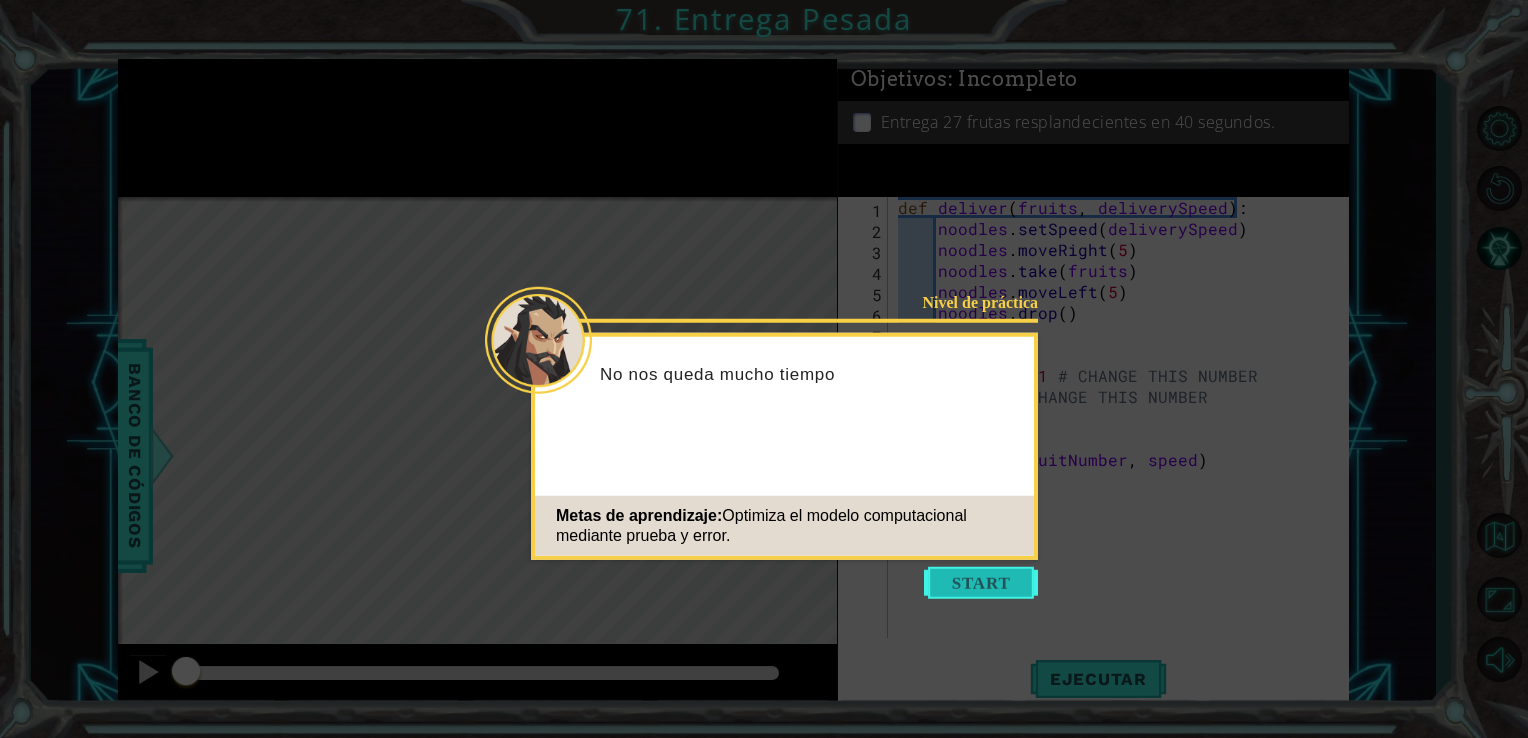 click at bounding box center (981, 583) 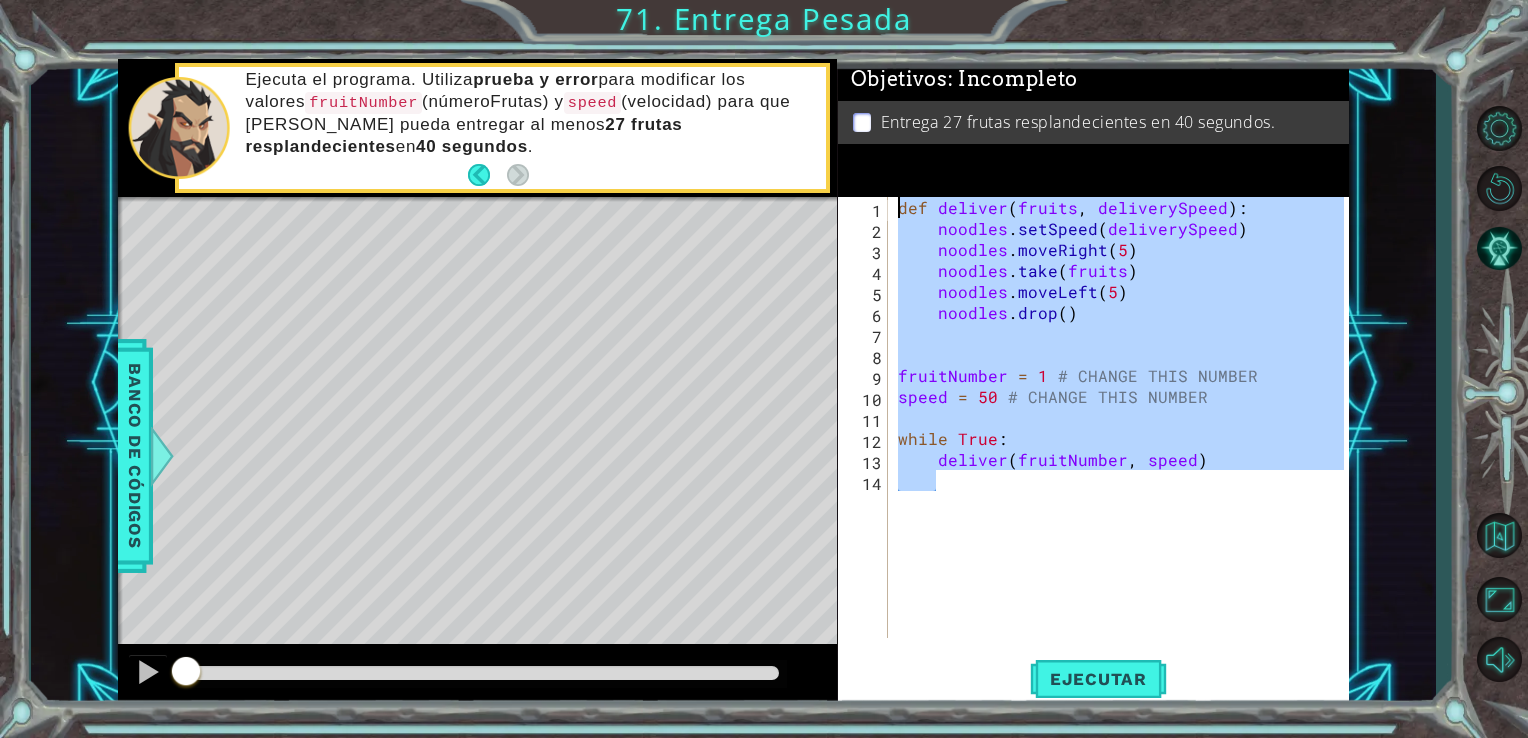 drag, startPoint x: 1001, startPoint y: 547, endPoint x: 865, endPoint y: 134, distance: 434.81604 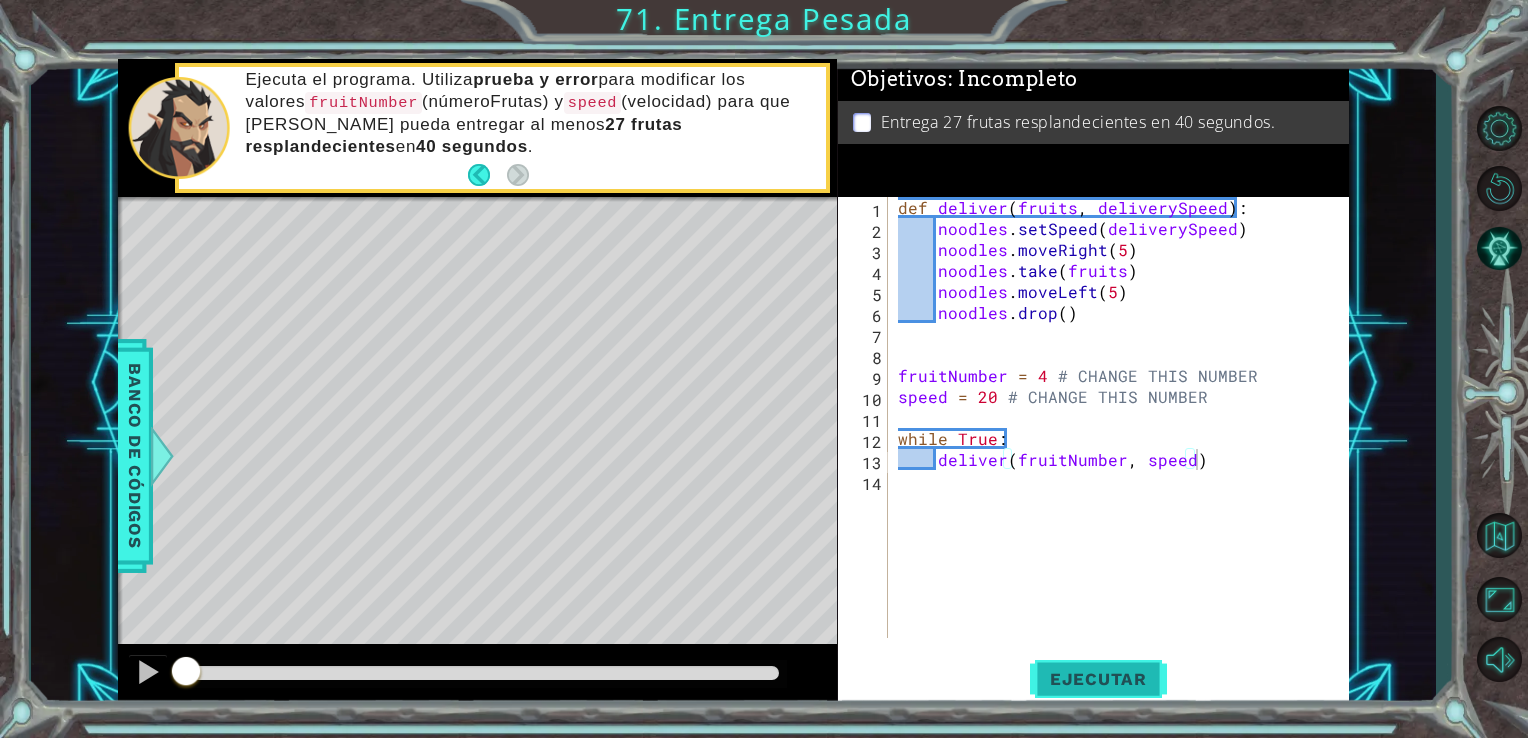 click on "Ejecutar" at bounding box center [1098, 679] 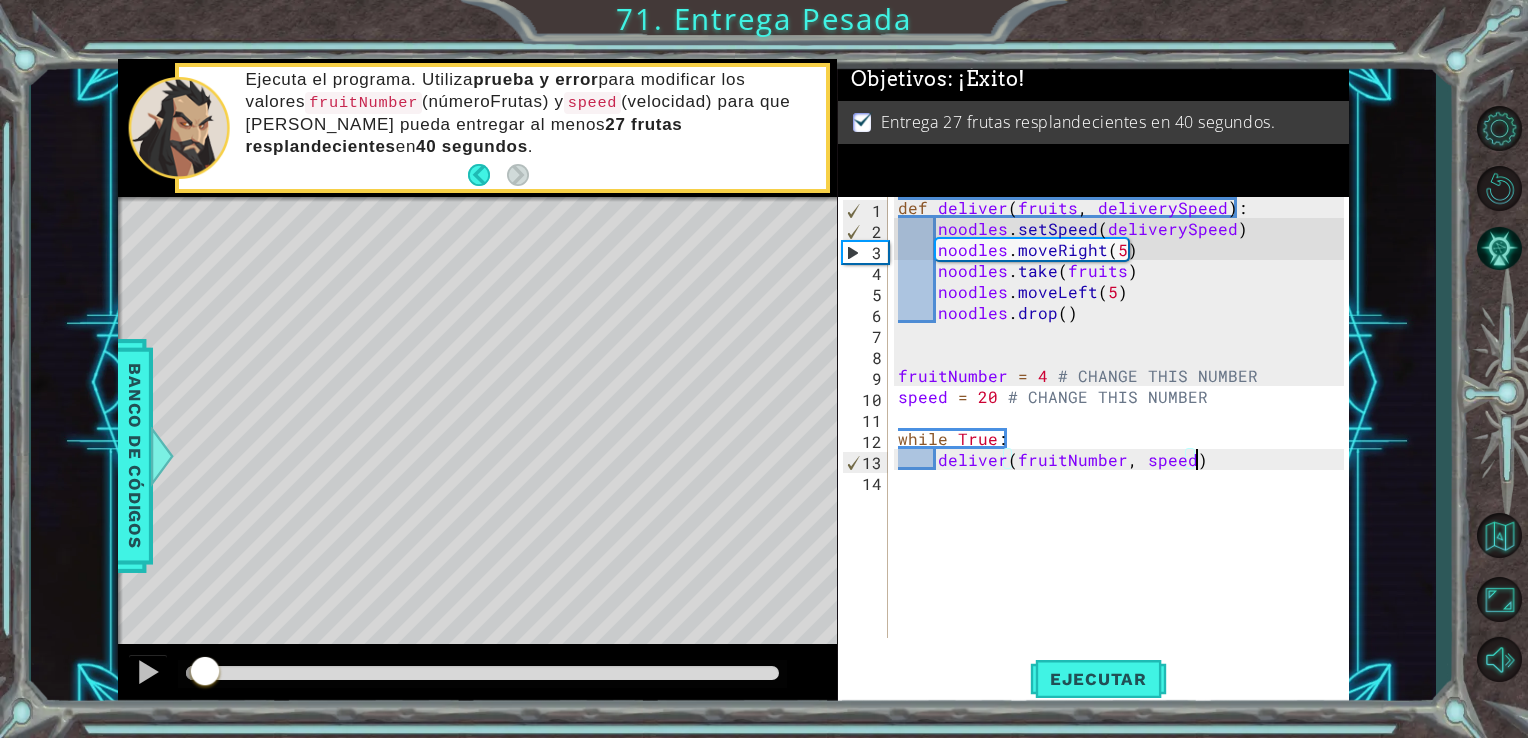 drag, startPoint x: 205, startPoint y: 658, endPoint x: 1096, endPoint y: 566, distance: 895.7371 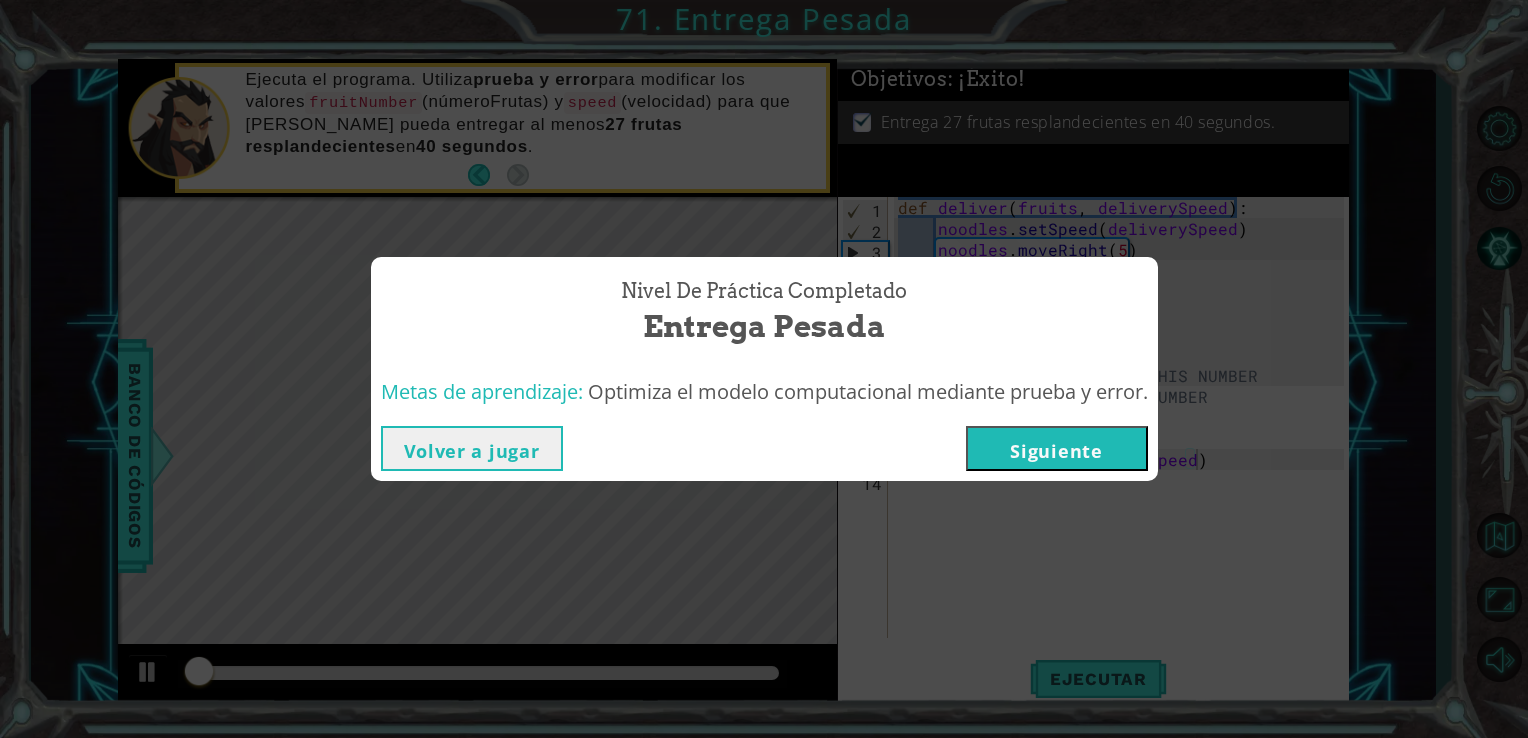 click on "Siguiente" at bounding box center (1057, 448) 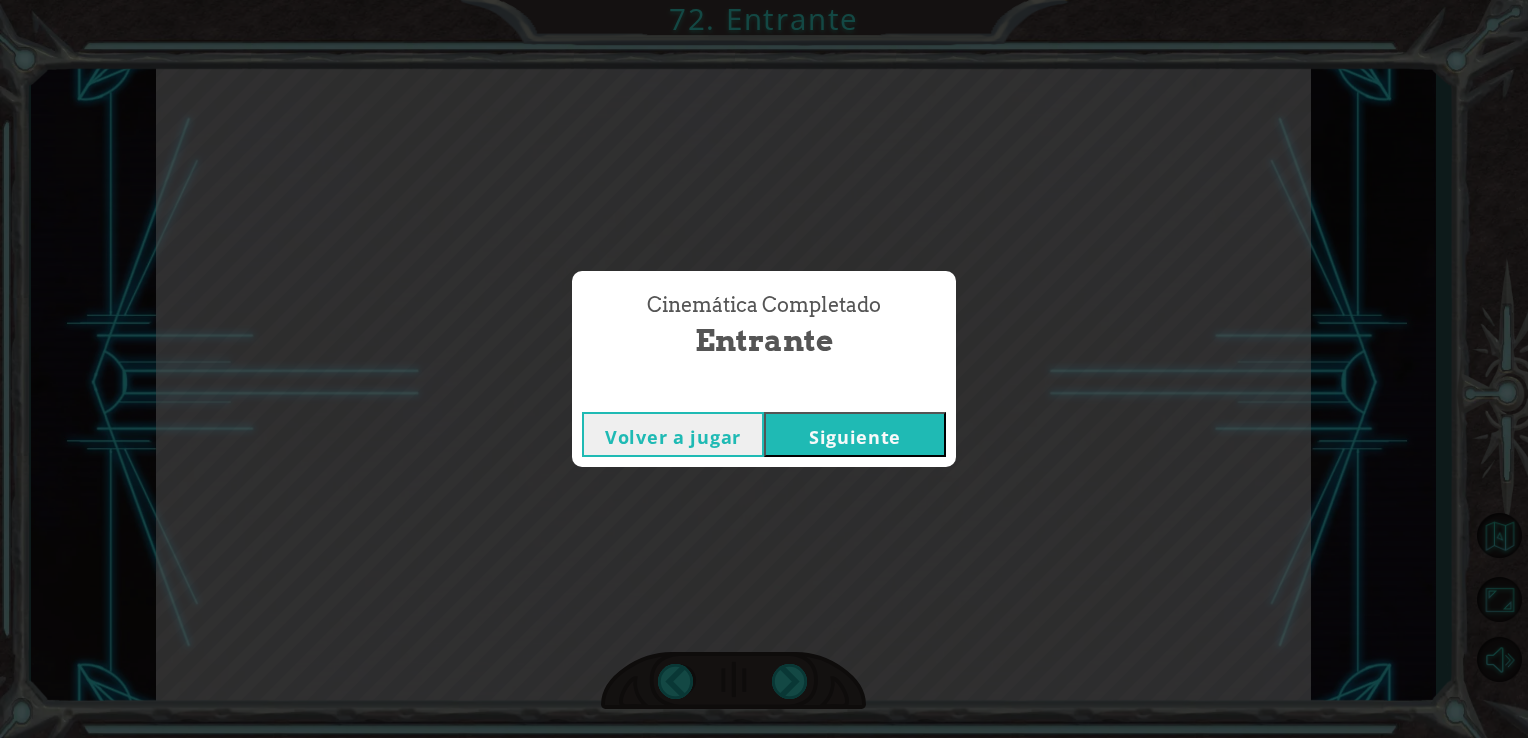 click on "Siguiente" at bounding box center (855, 434) 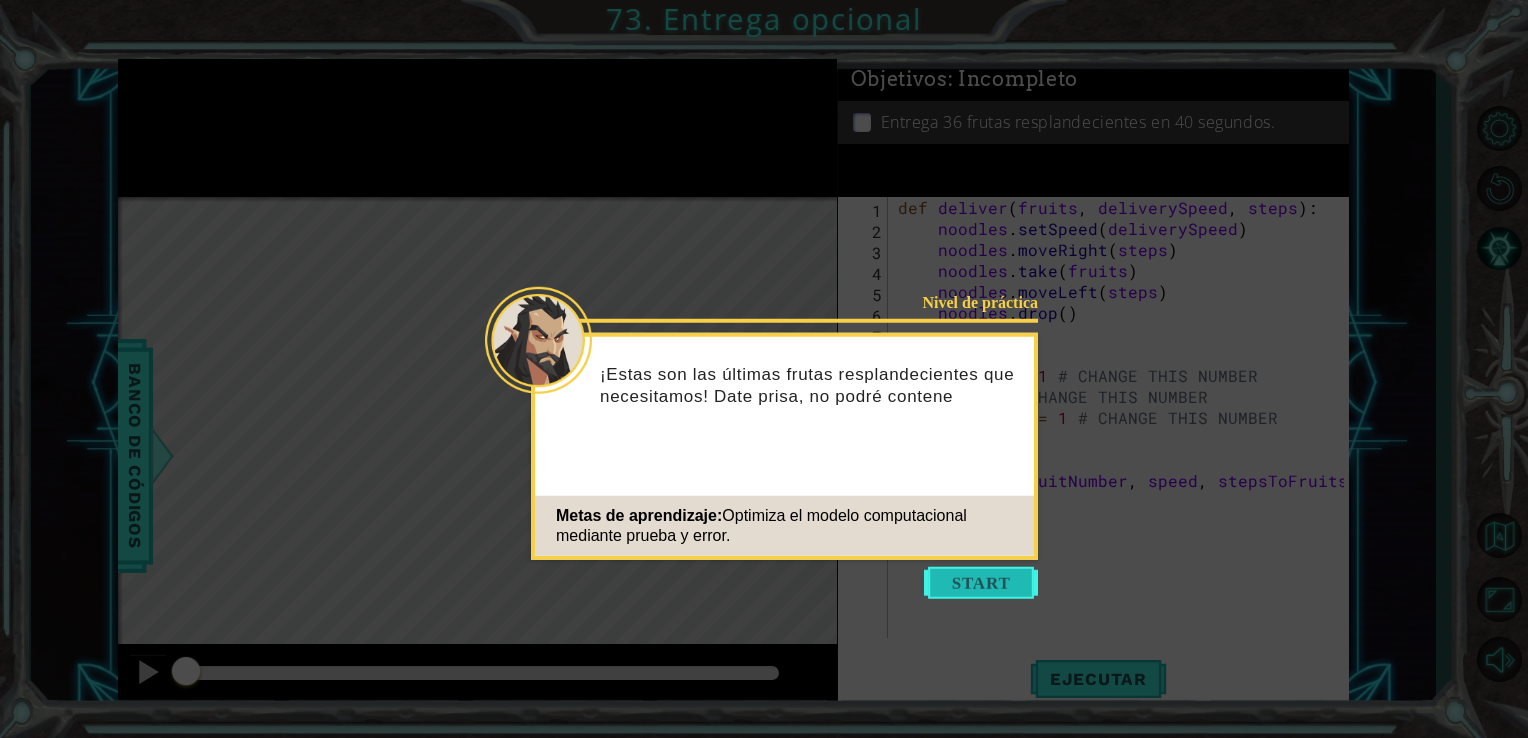 click at bounding box center [981, 583] 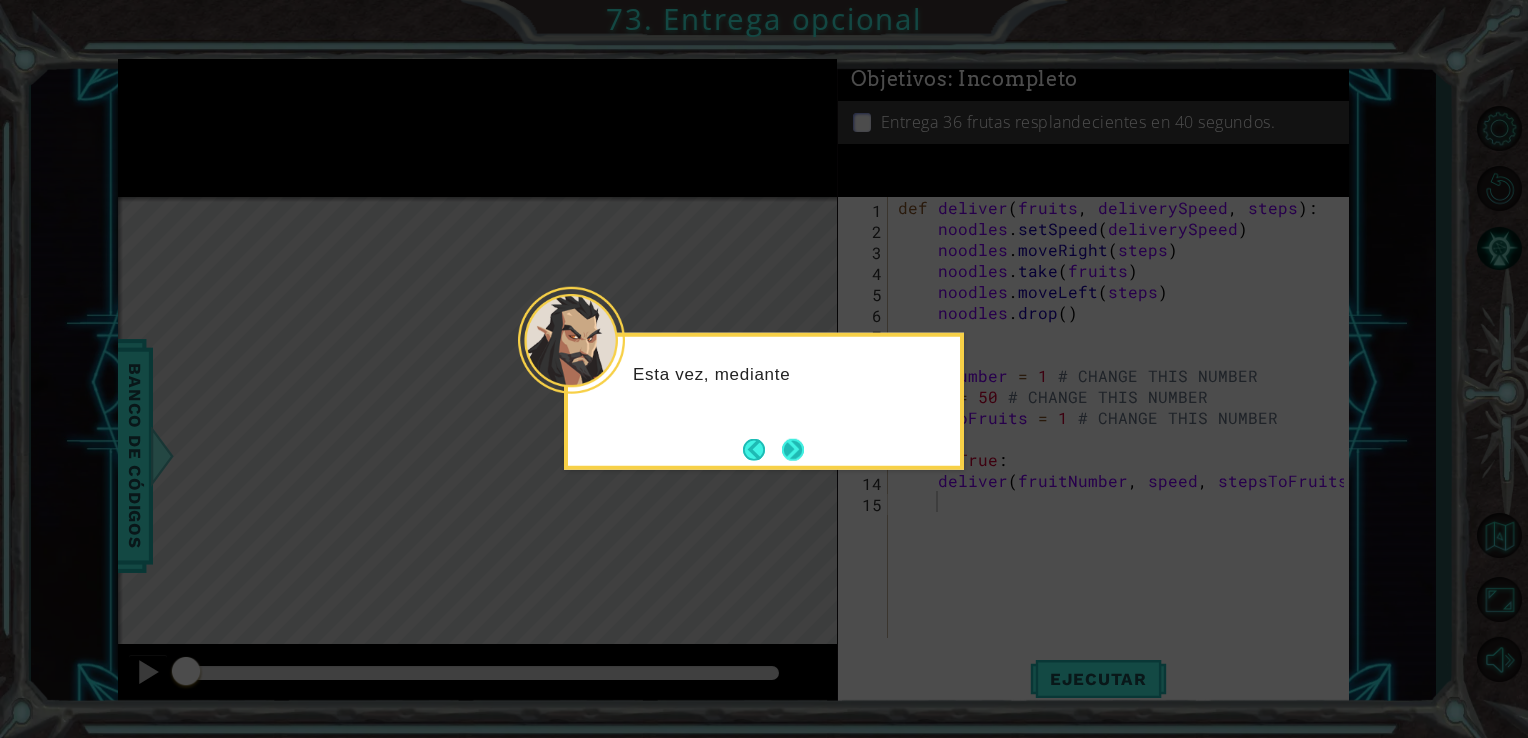 click at bounding box center [793, 449] 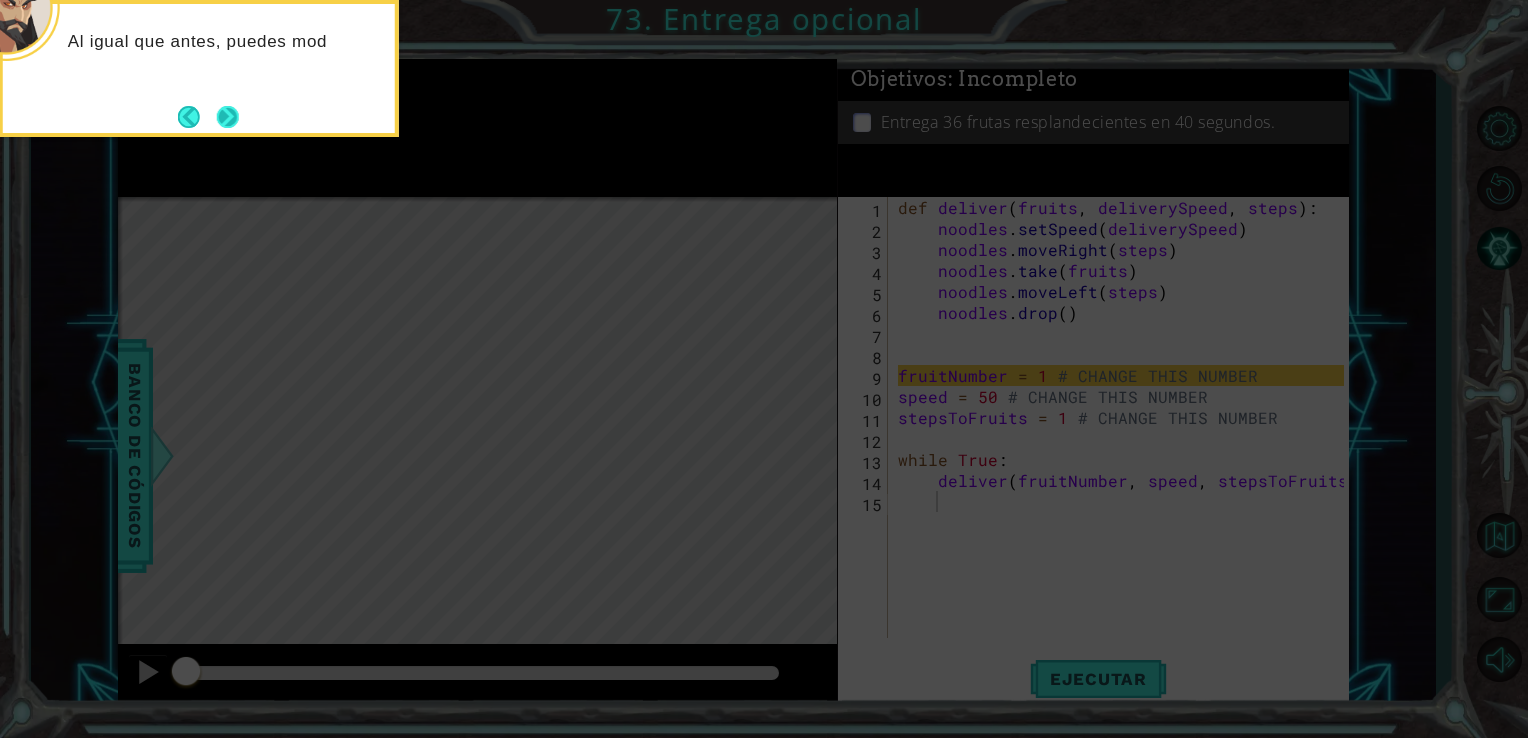 click at bounding box center [227, 116] 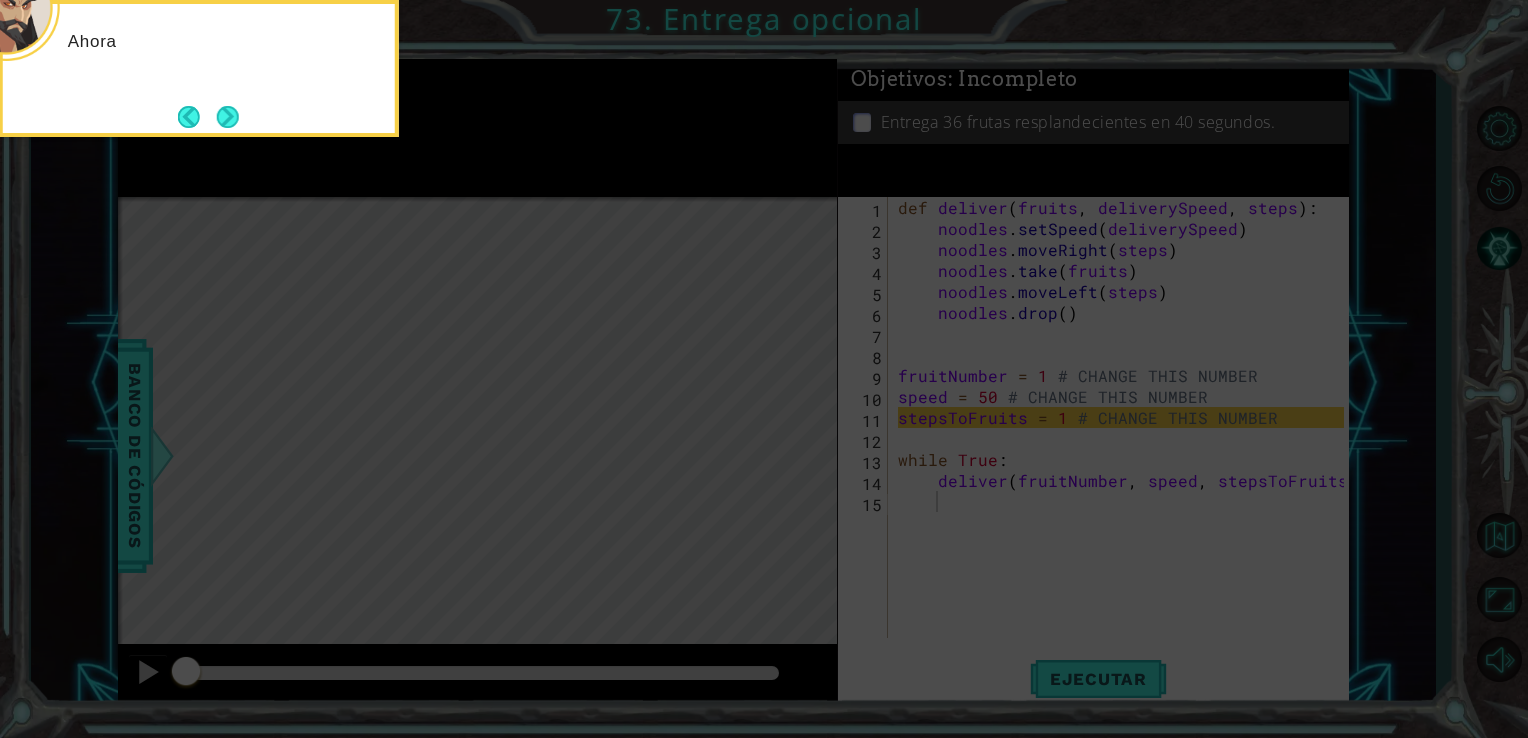 click on "Ahora" at bounding box center (199, 68) 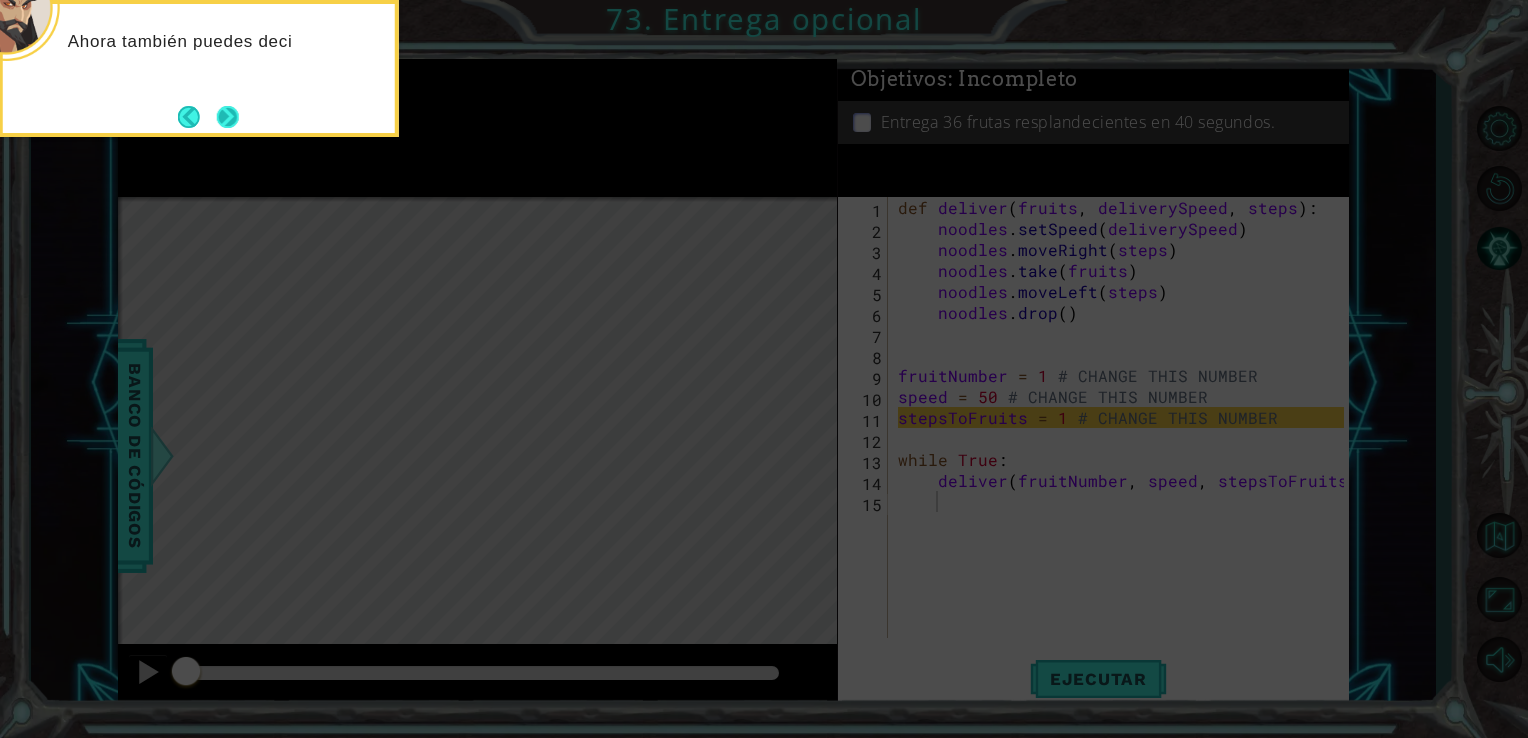 click at bounding box center [227, 116] 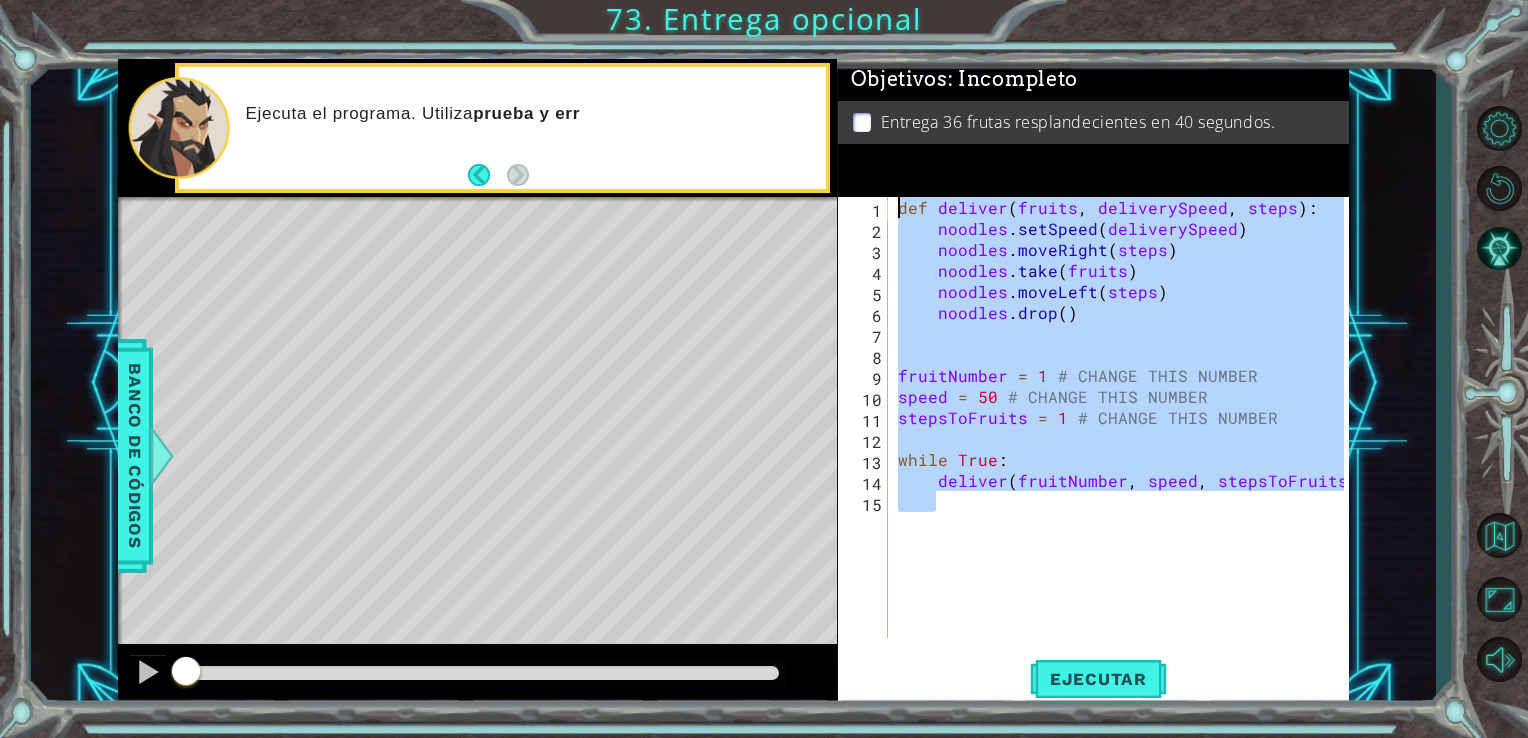 drag, startPoint x: 956, startPoint y: 494, endPoint x: 836, endPoint y: 134, distance: 379.47333 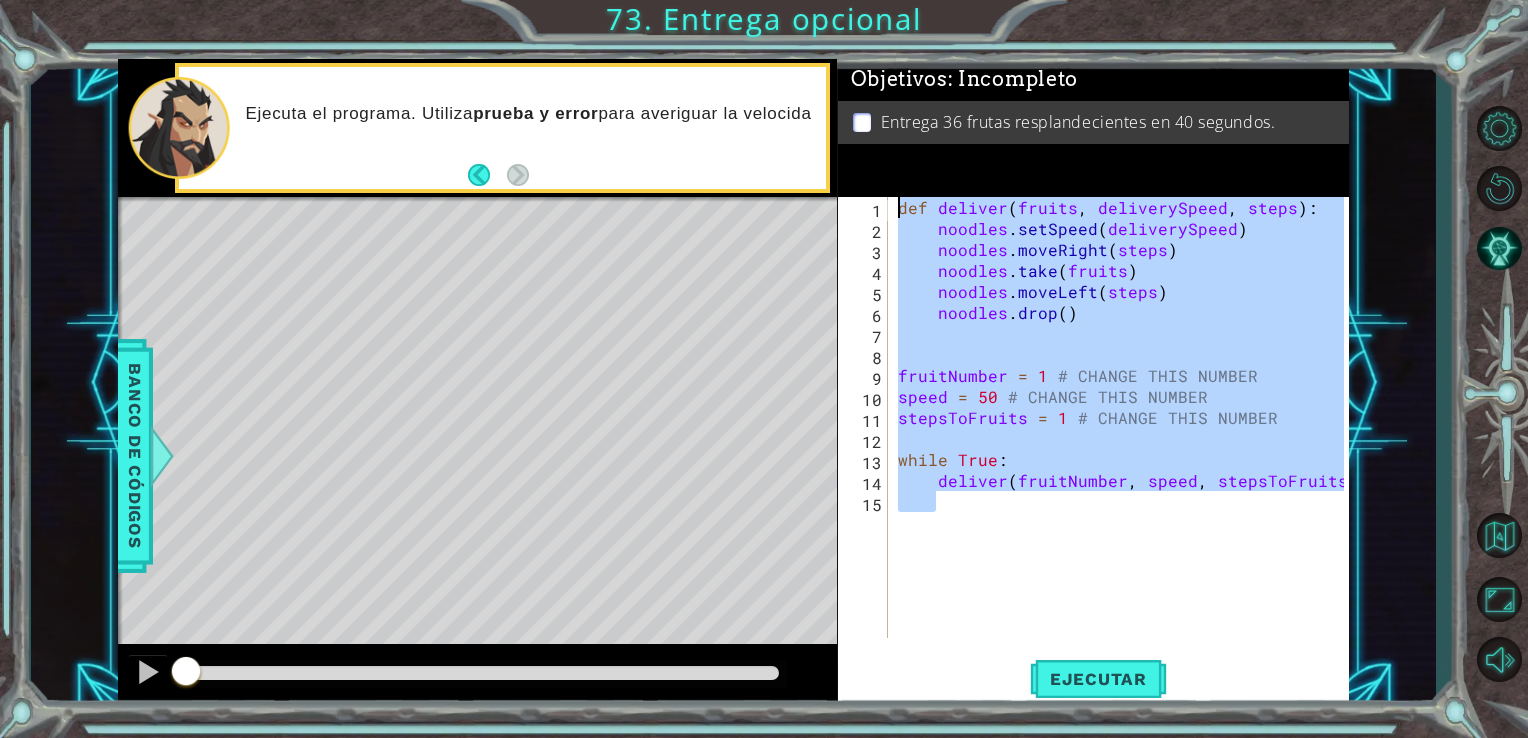 paste on "deliver(fruitNumber, speed, stepsToFruits" 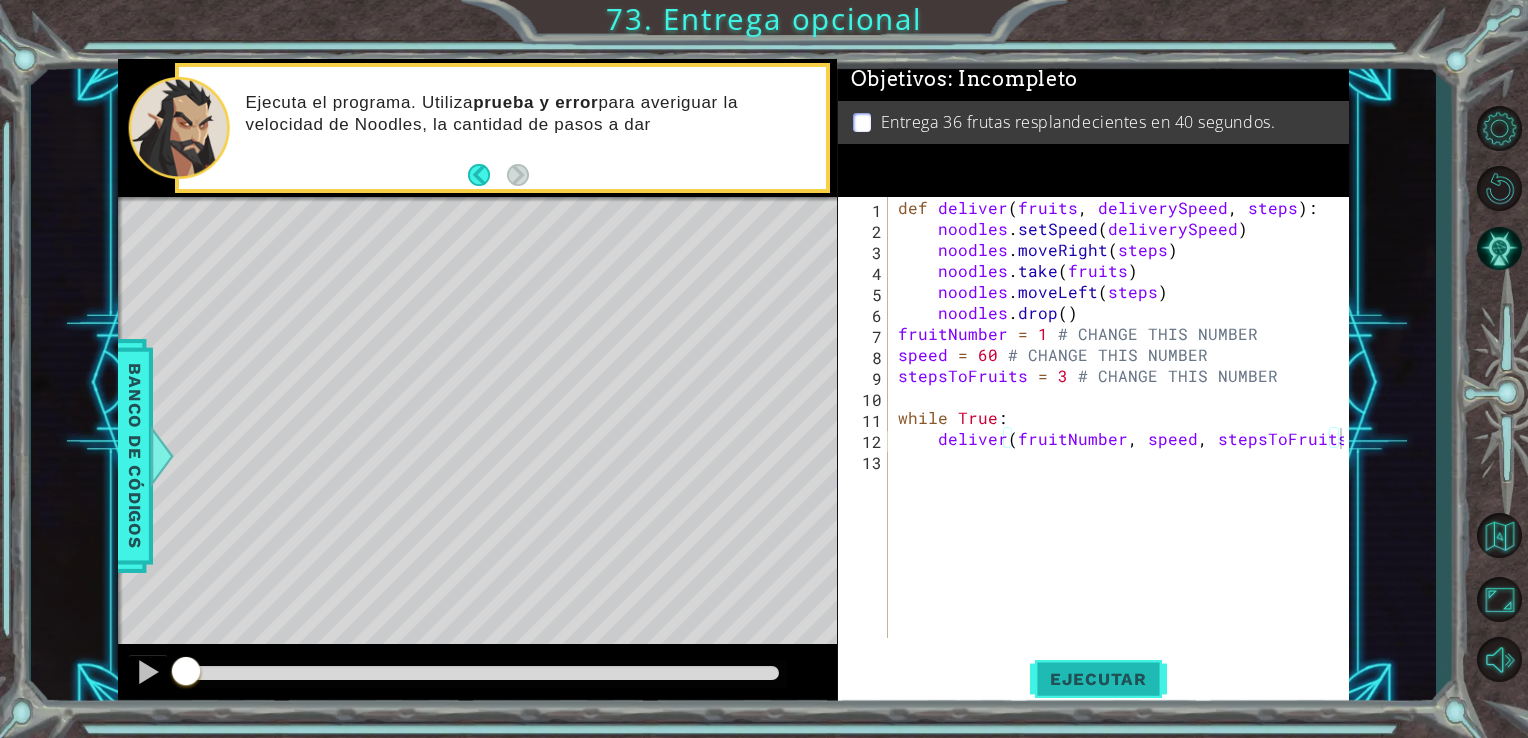 click on "Ejecutar" at bounding box center [1098, 678] 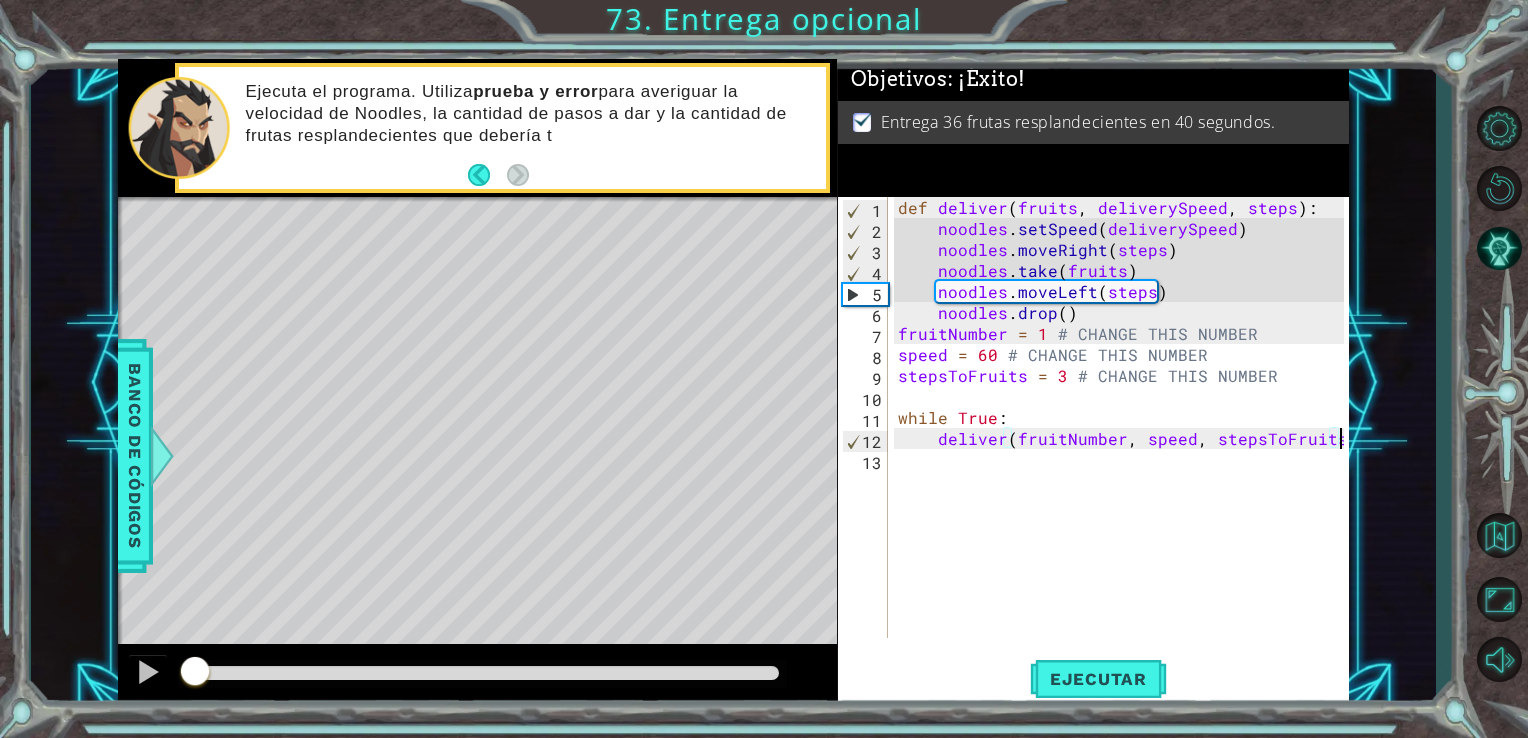 drag, startPoint x: 195, startPoint y: 670, endPoint x: 1071, endPoint y: 652, distance: 876.18494 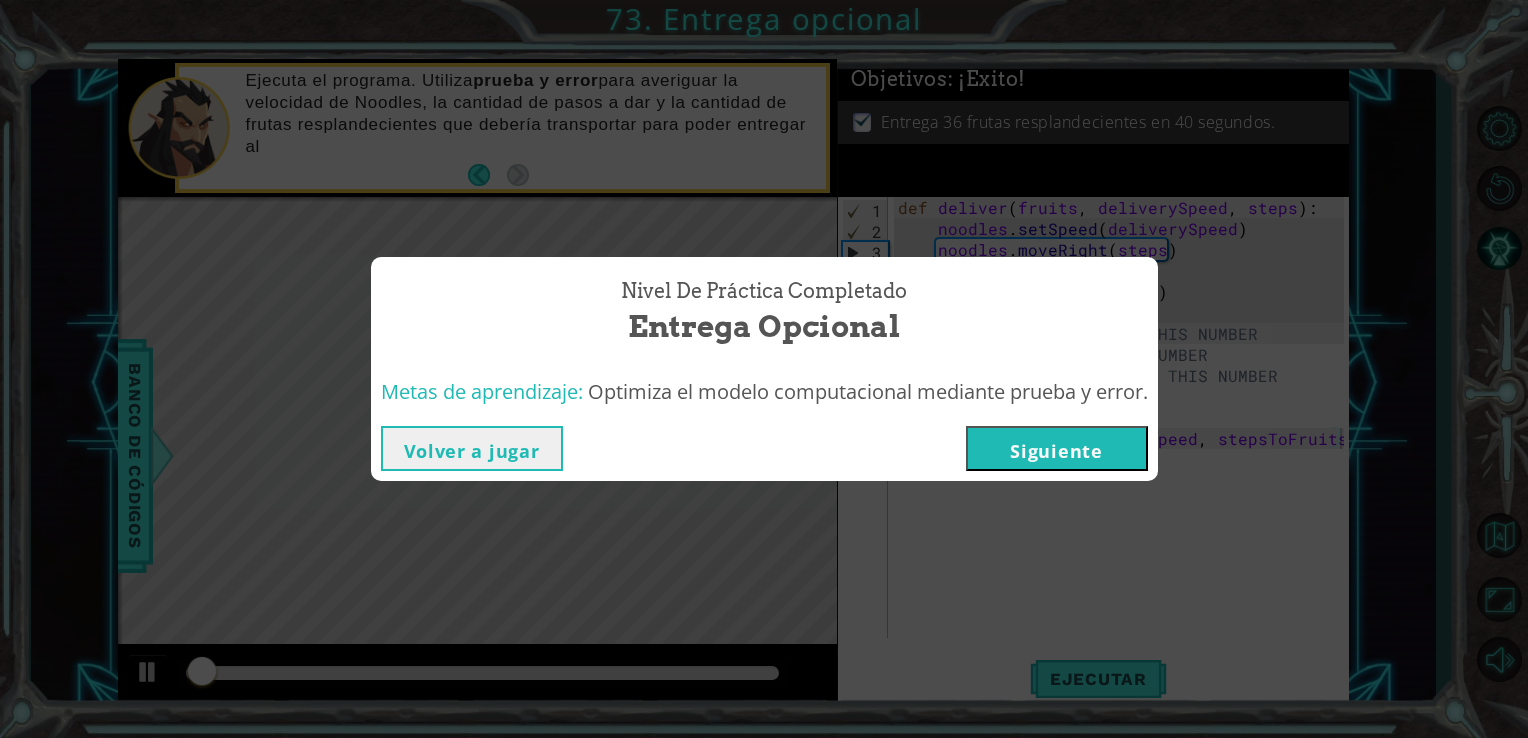 click on "Siguiente" at bounding box center (1057, 448) 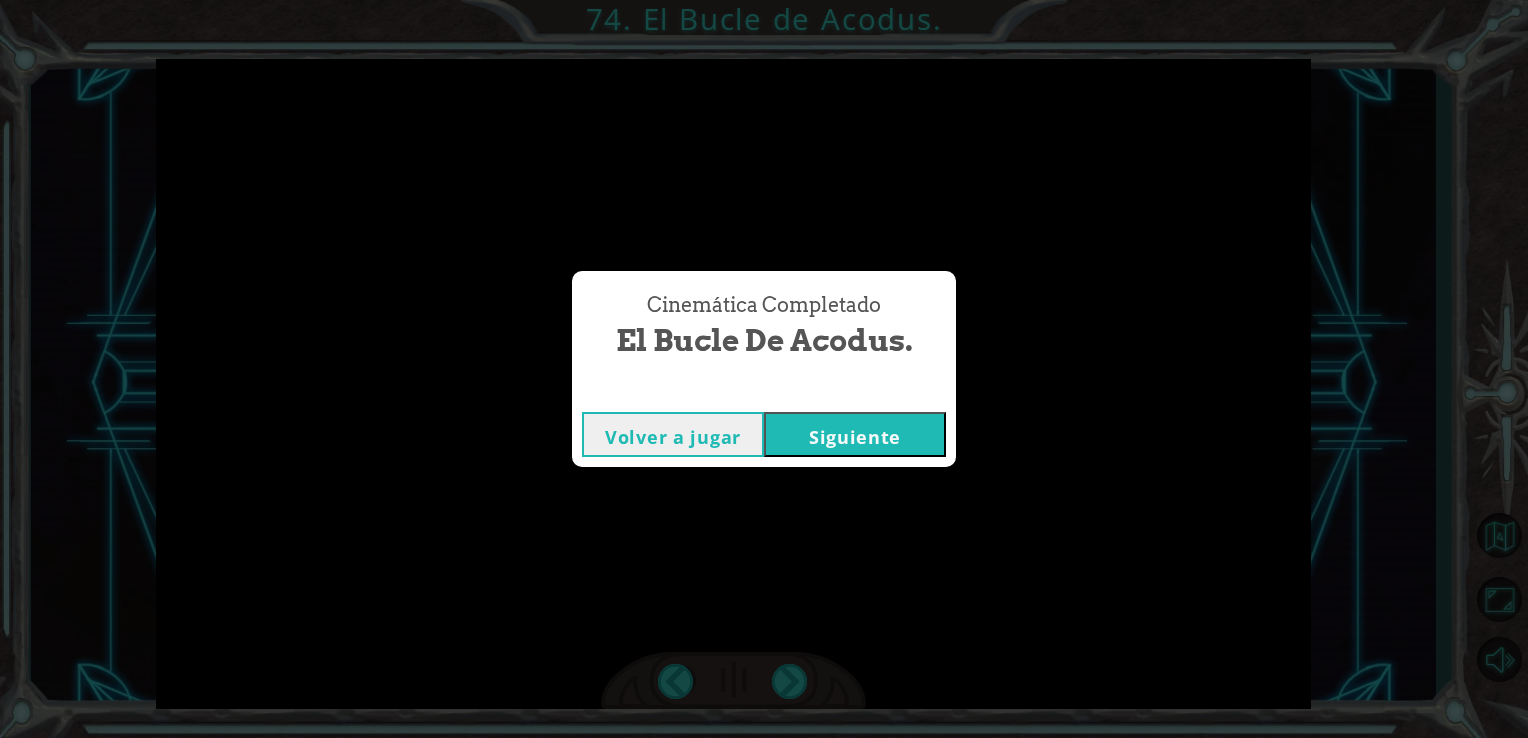 click on "Siguiente" at bounding box center (855, 434) 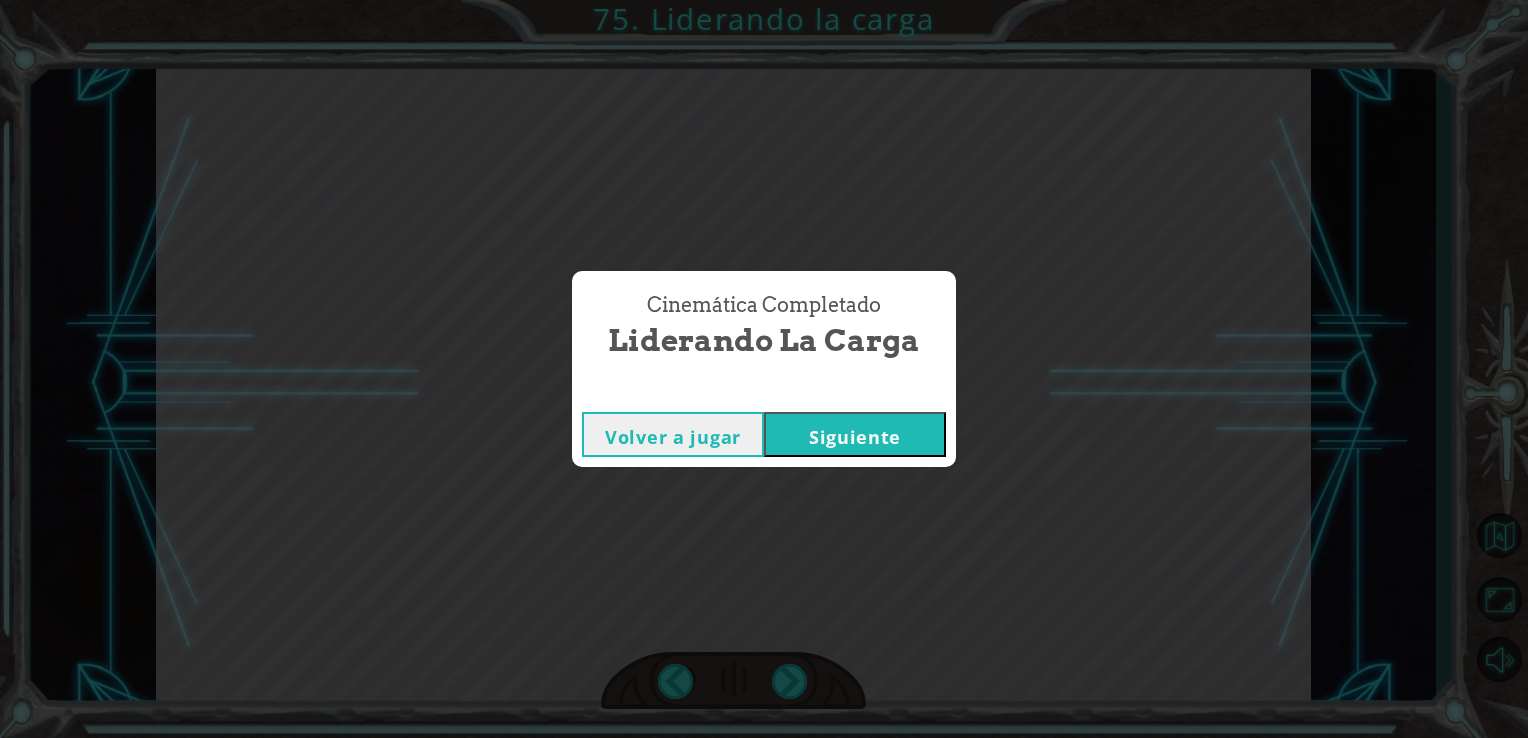 click on "Siguiente" at bounding box center (855, 434) 